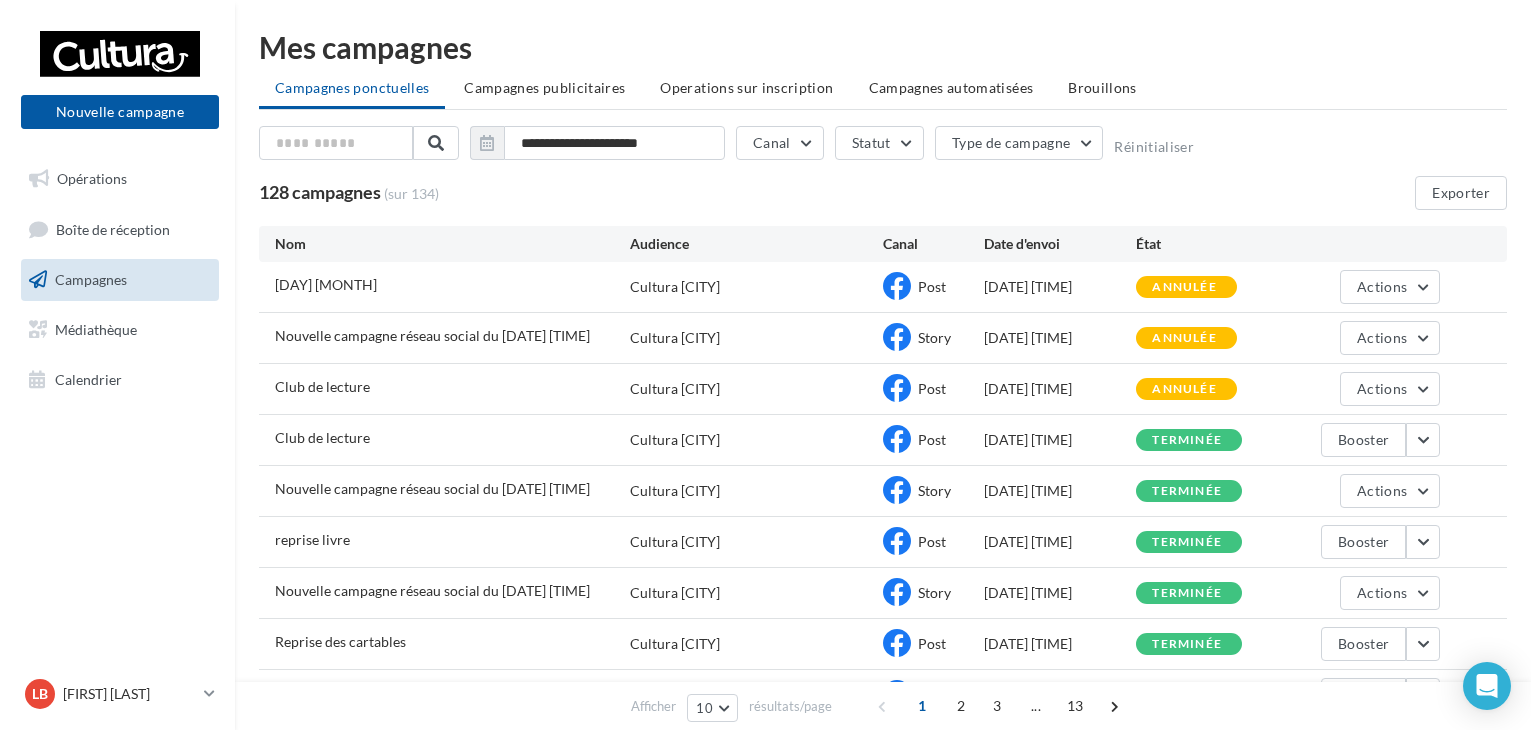 scroll, scrollTop: 0, scrollLeft: 0, axis: both 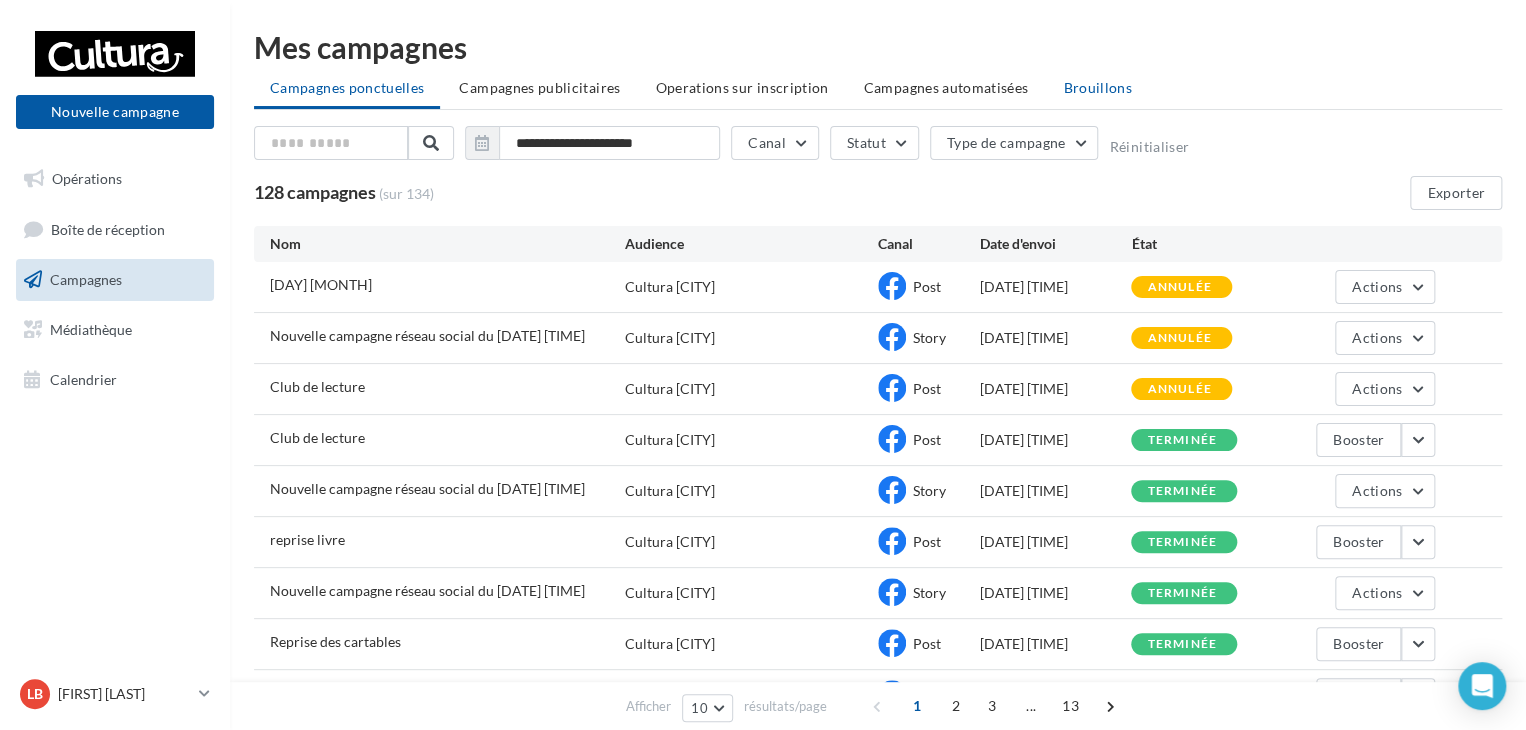 click on "Brouillons" at bounding box center (1097, 87) 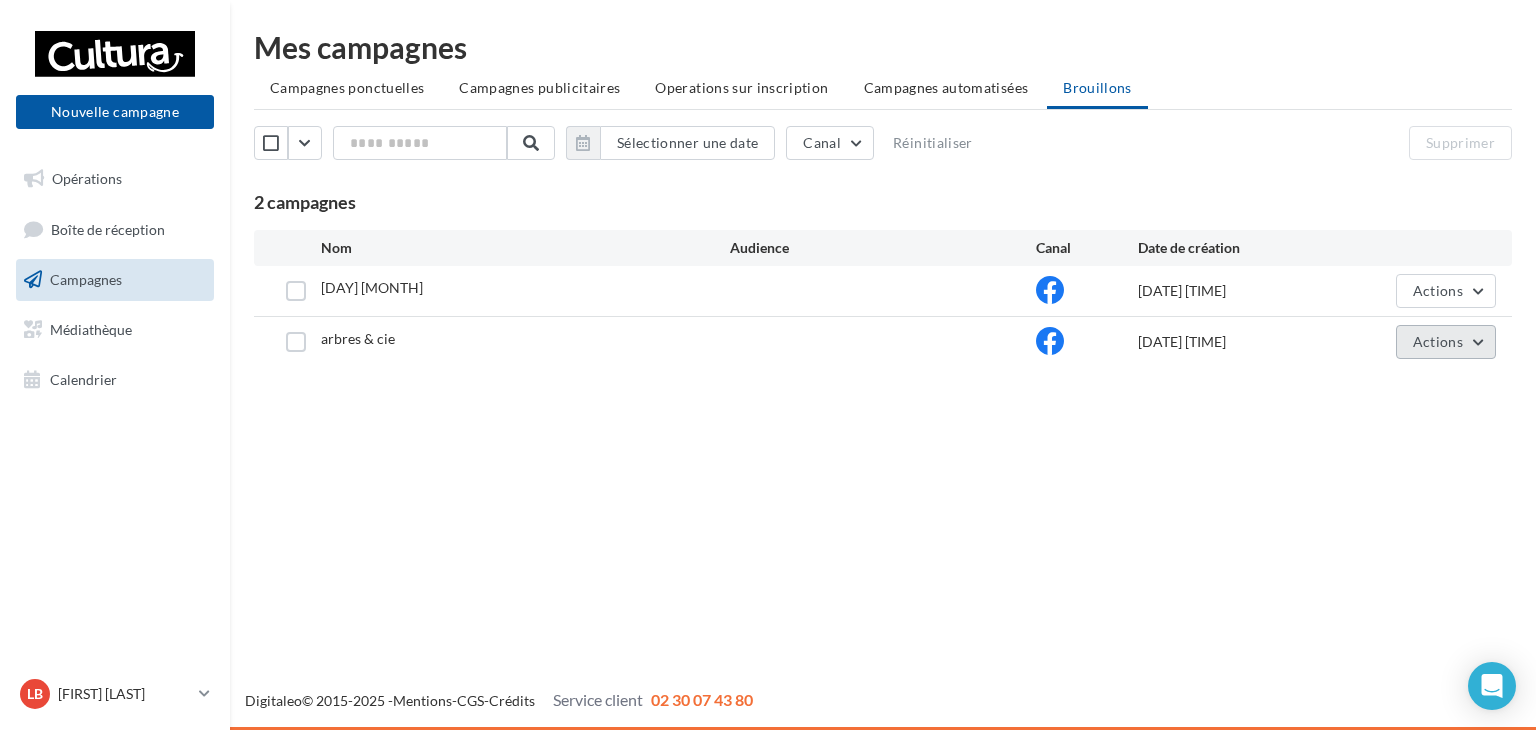 click on "Actions" at bounding box center (1446, 342) 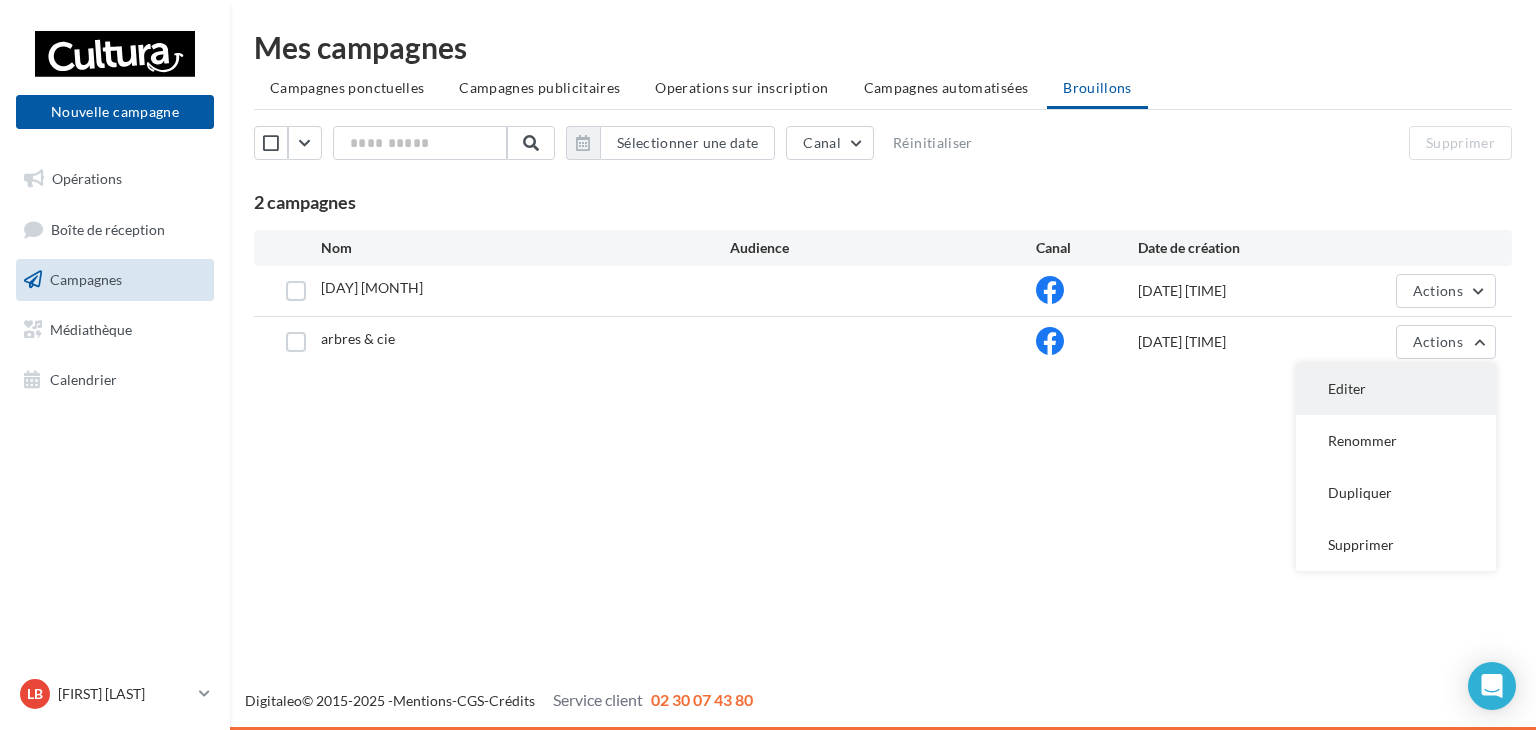 click on "Editer" at bounding box center [1396, 389] 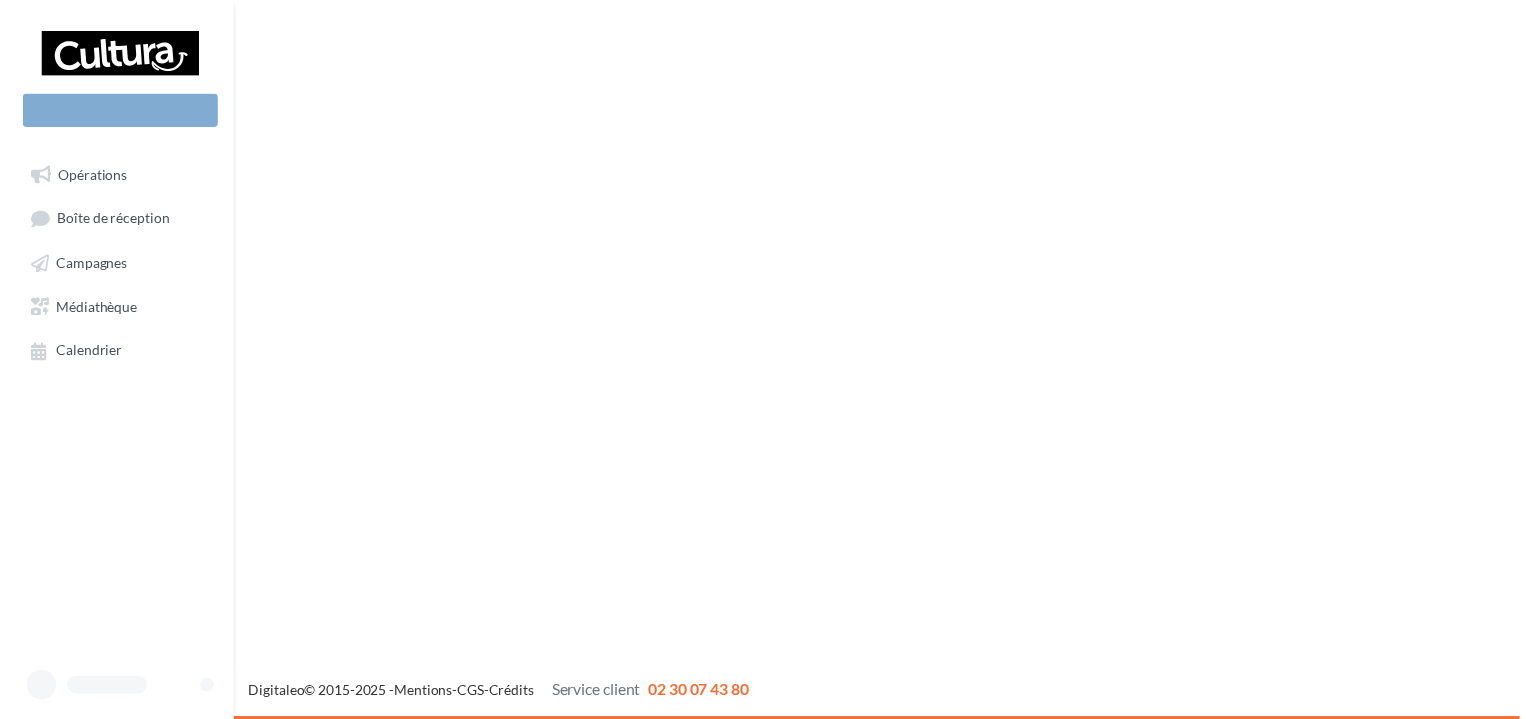 scroll, scrollTop: 0, scrollLeft: 0, axis: both 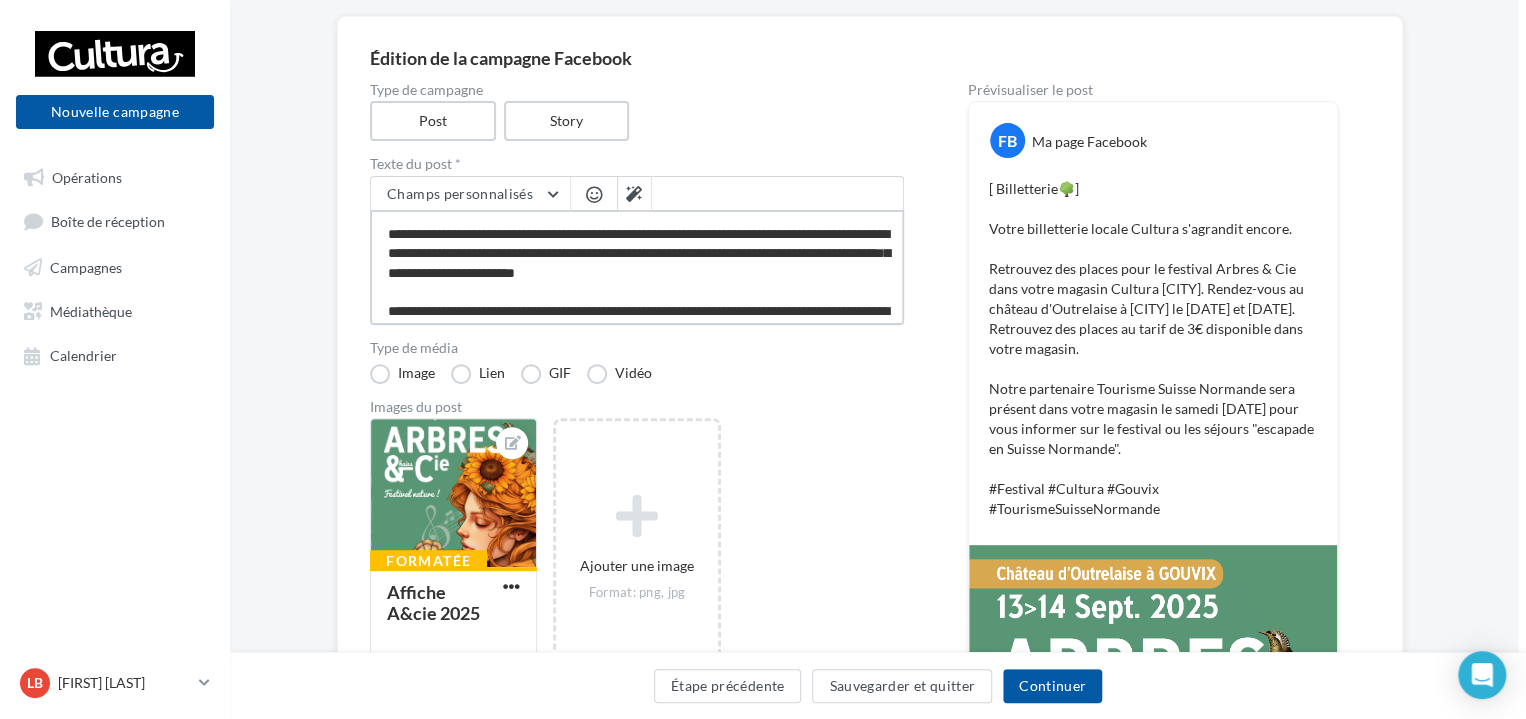 click on "**********" at bounding box center (637, 267) 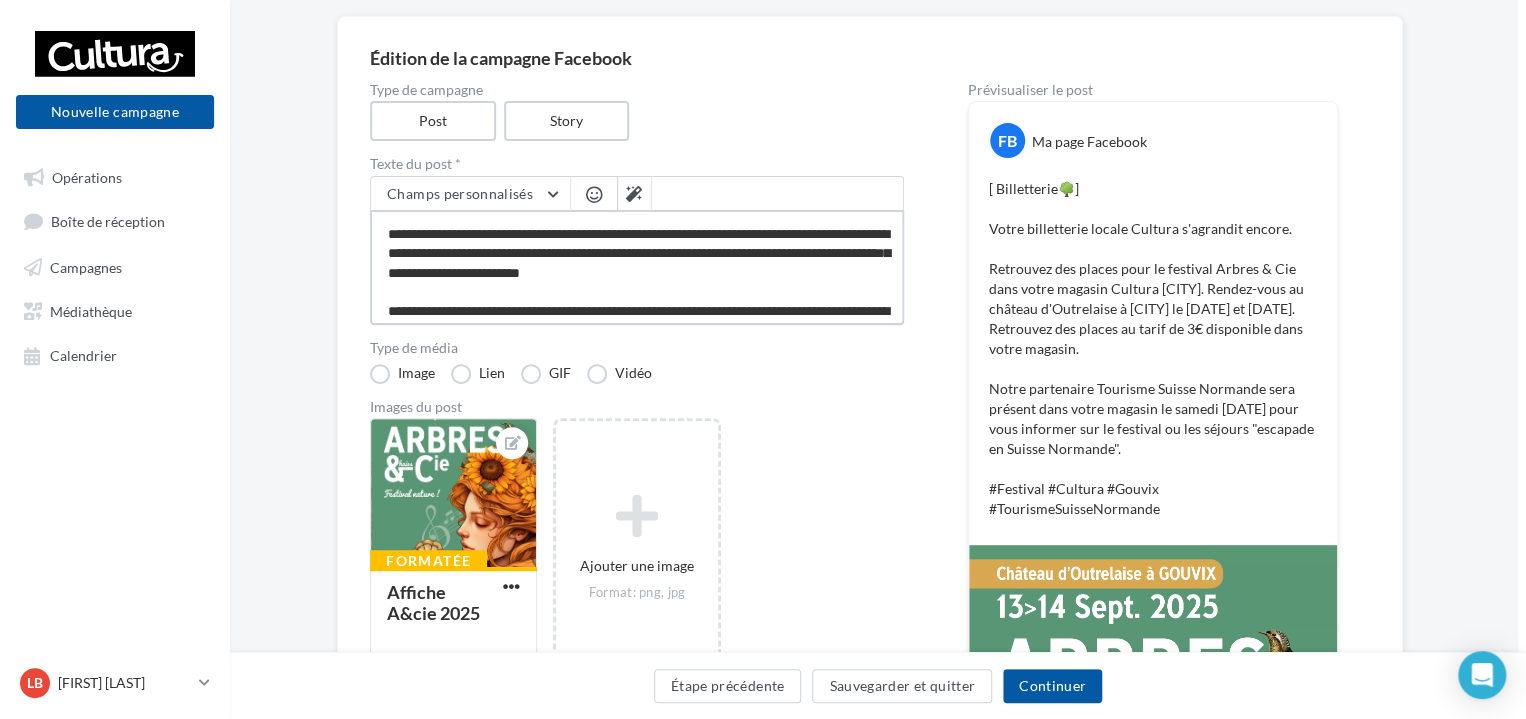 type on "**********" 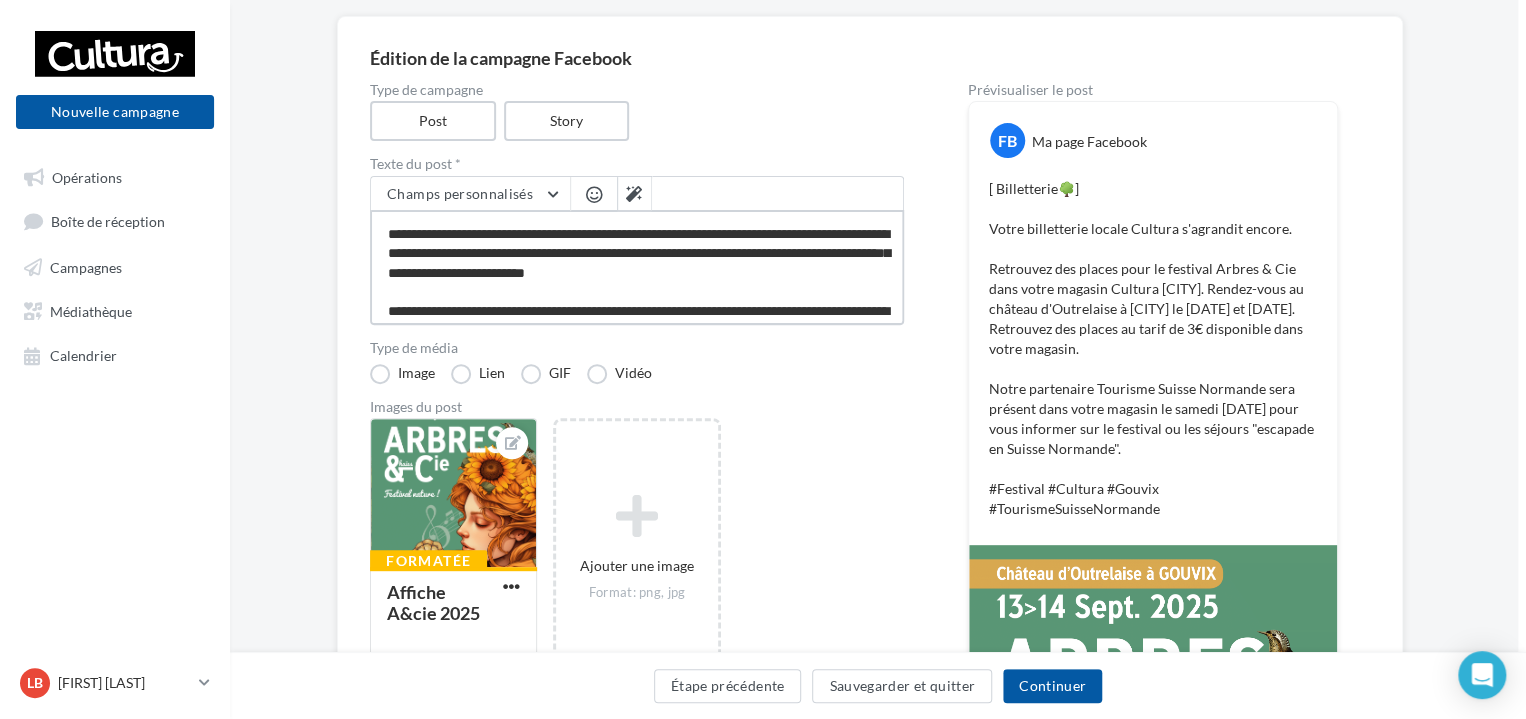 type on "**********" 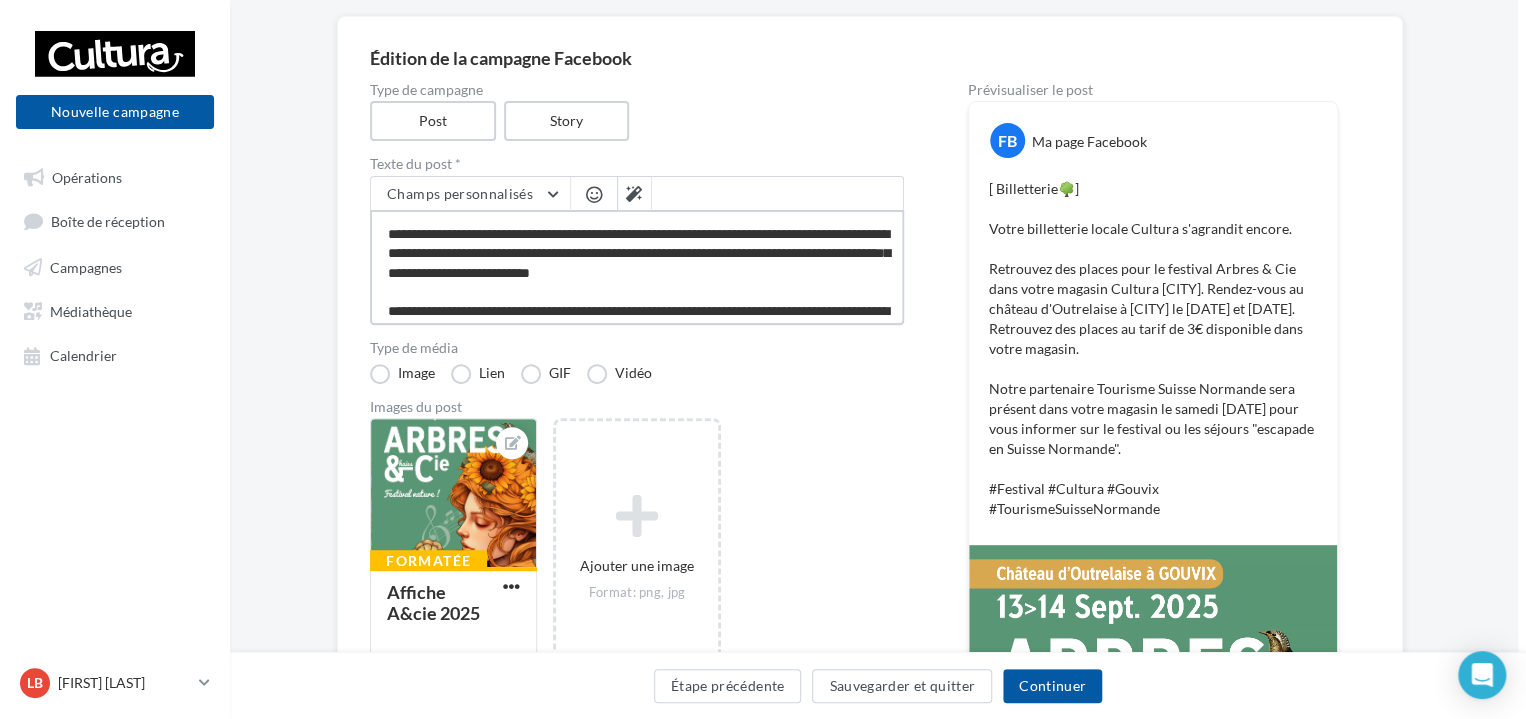 type on "**********" 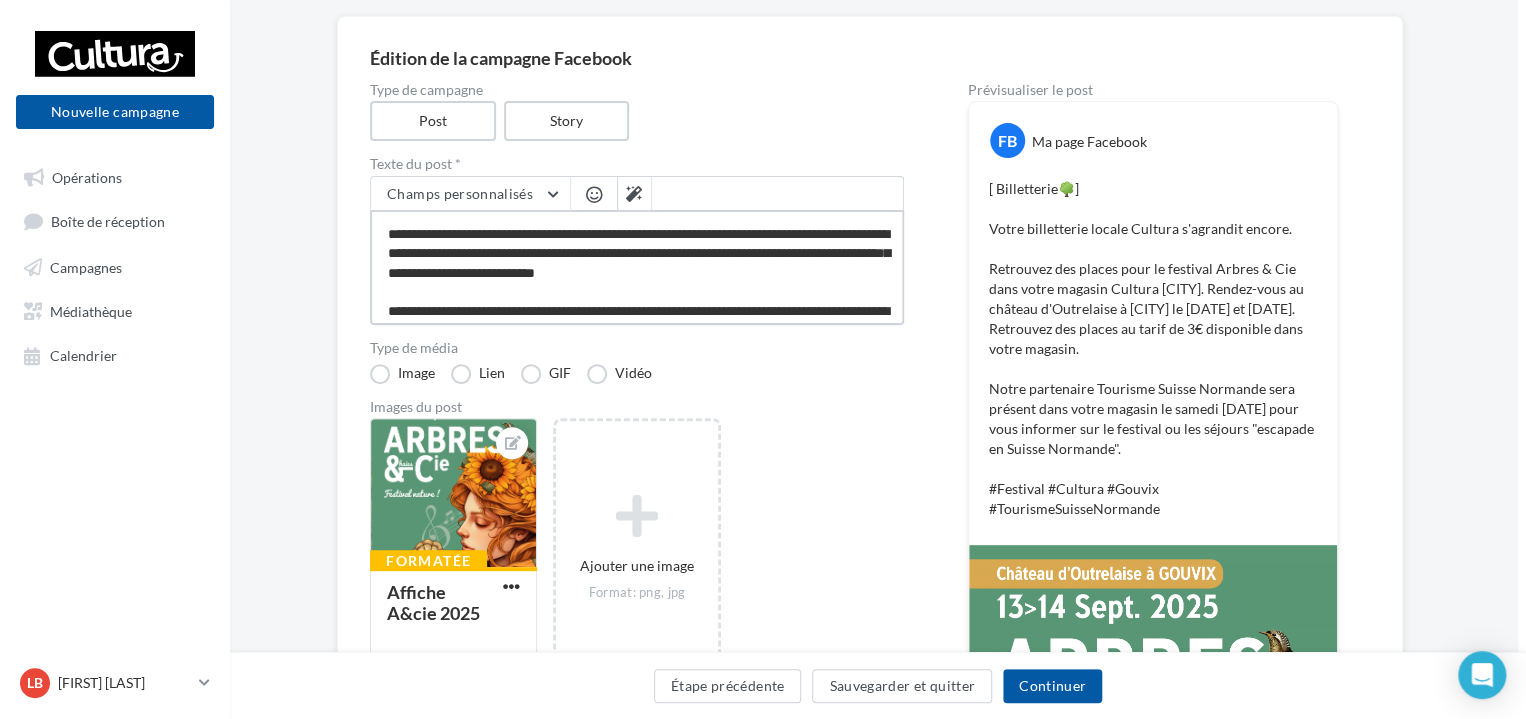type on "**********" 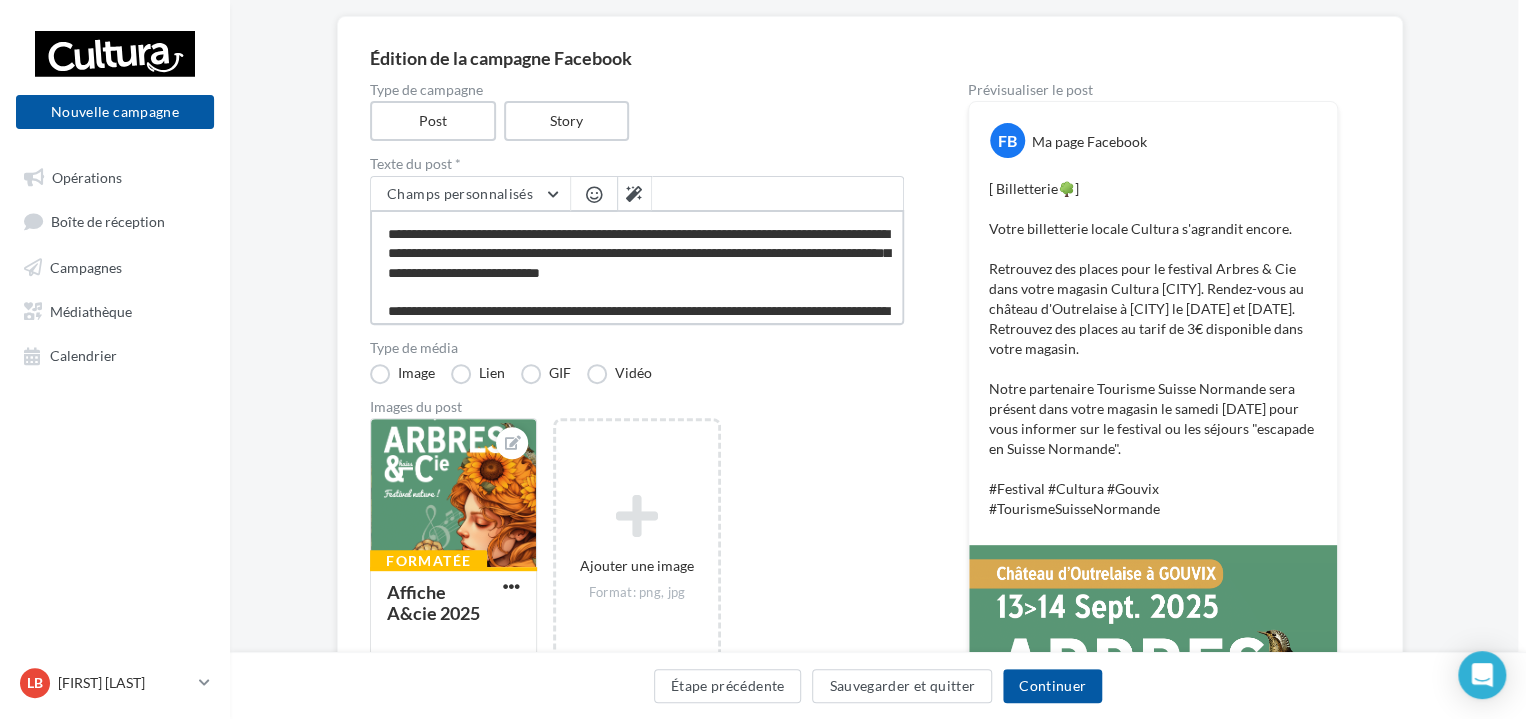 type on "**********" 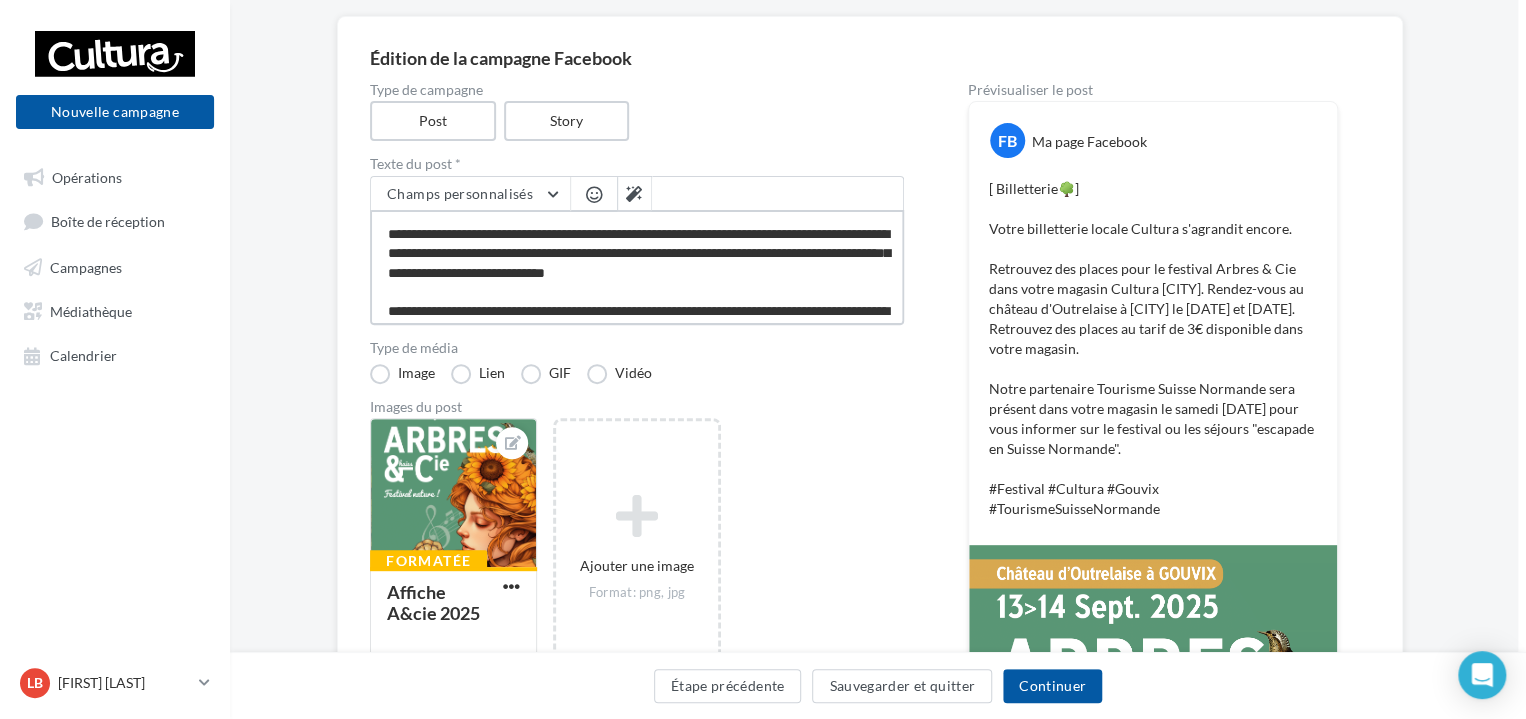 type on "**********" 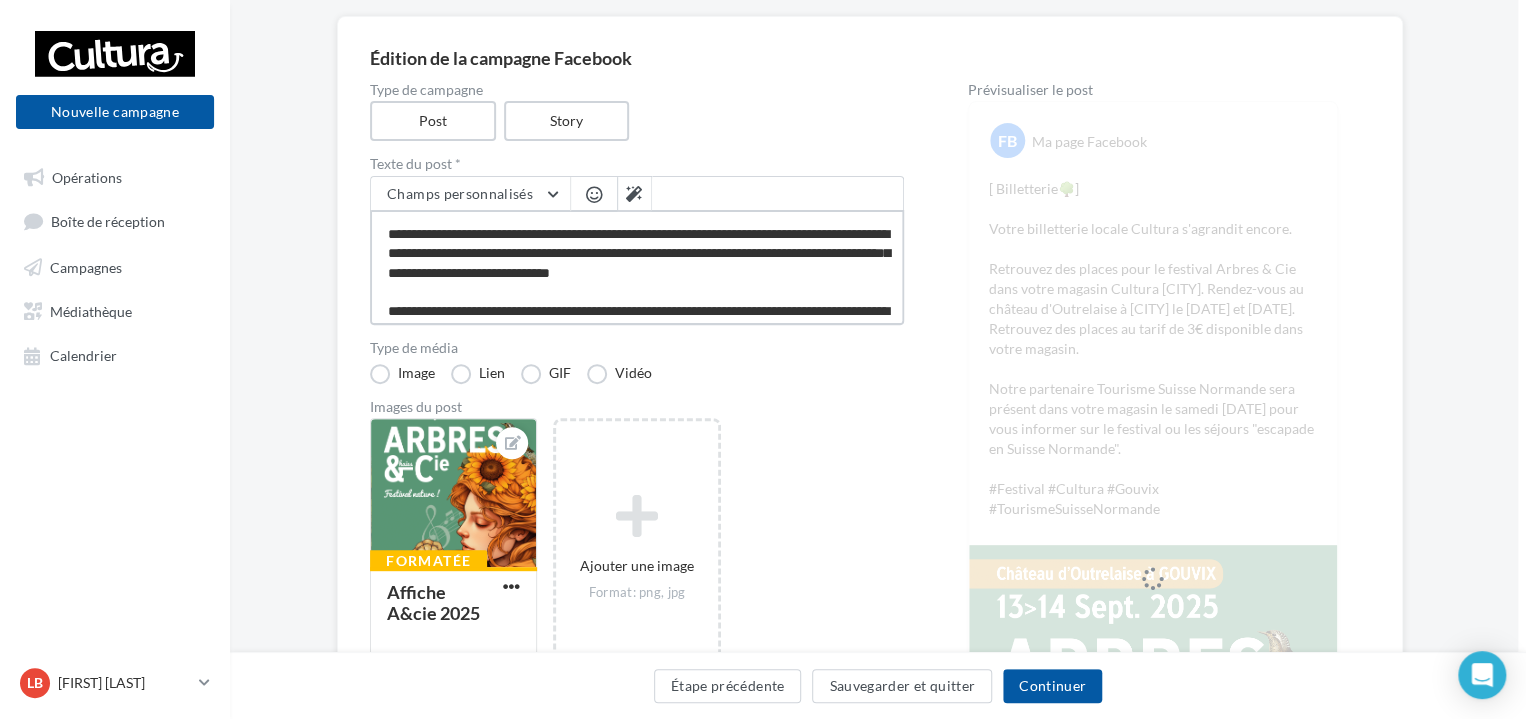 click on "**********" at bounding box center (637, 267) 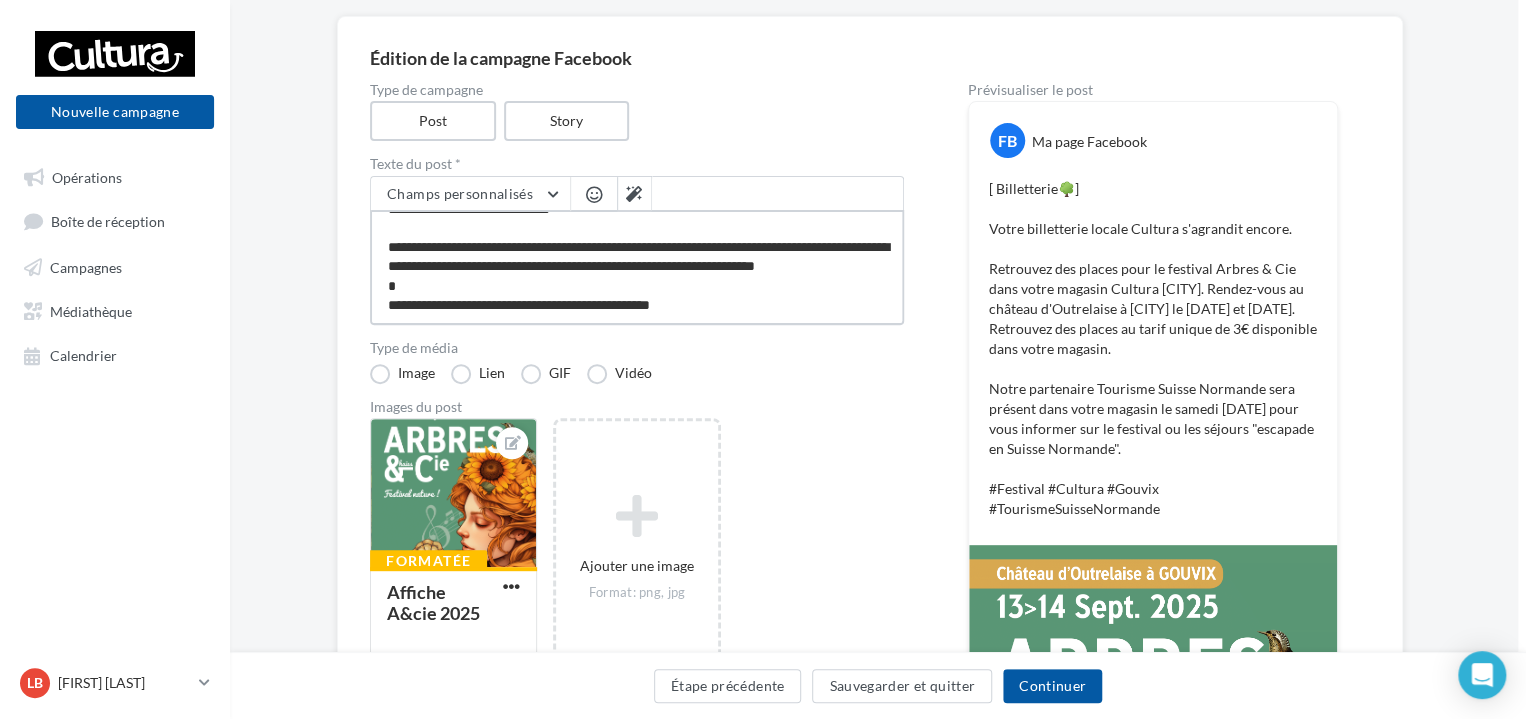 scroll, scrollTop: 166, scrollLeft: 0, axis: vertical 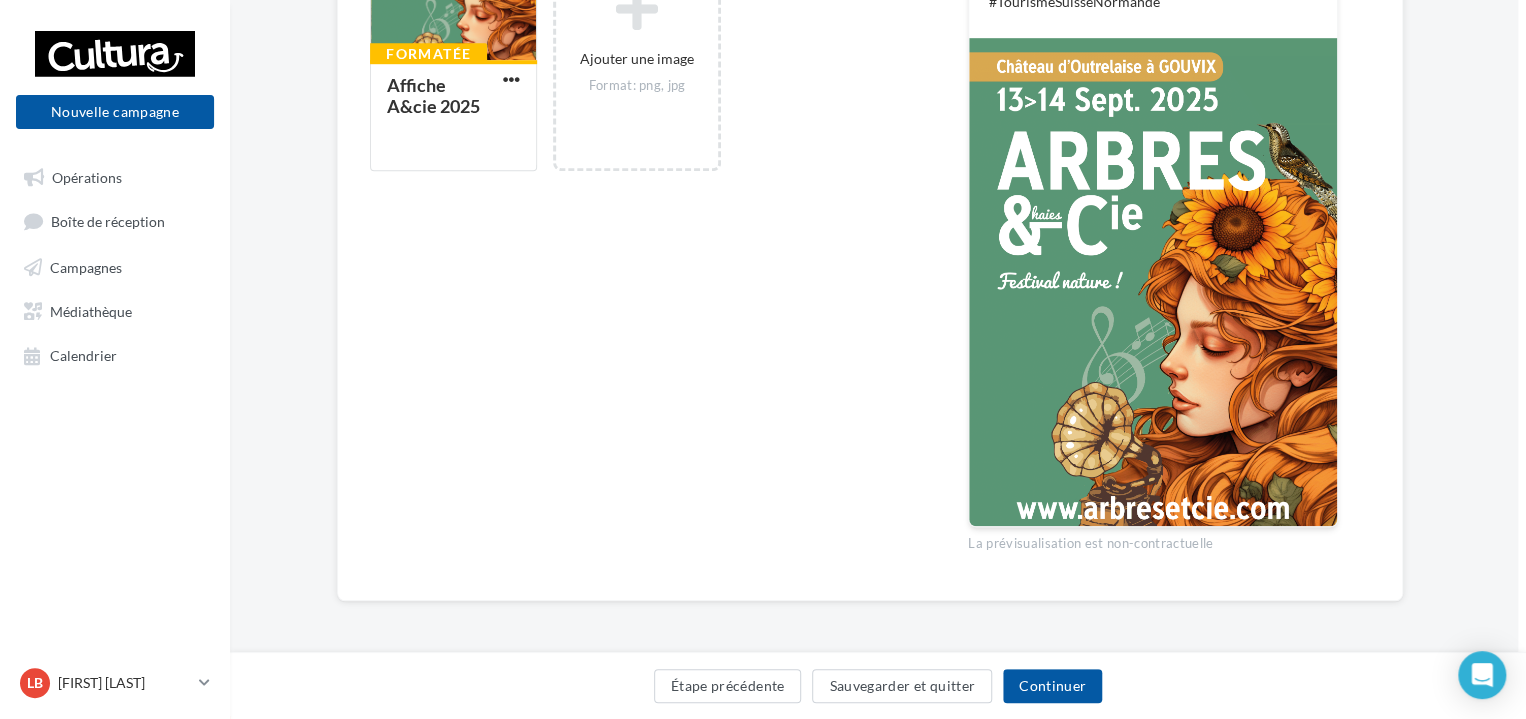 type on "**********" 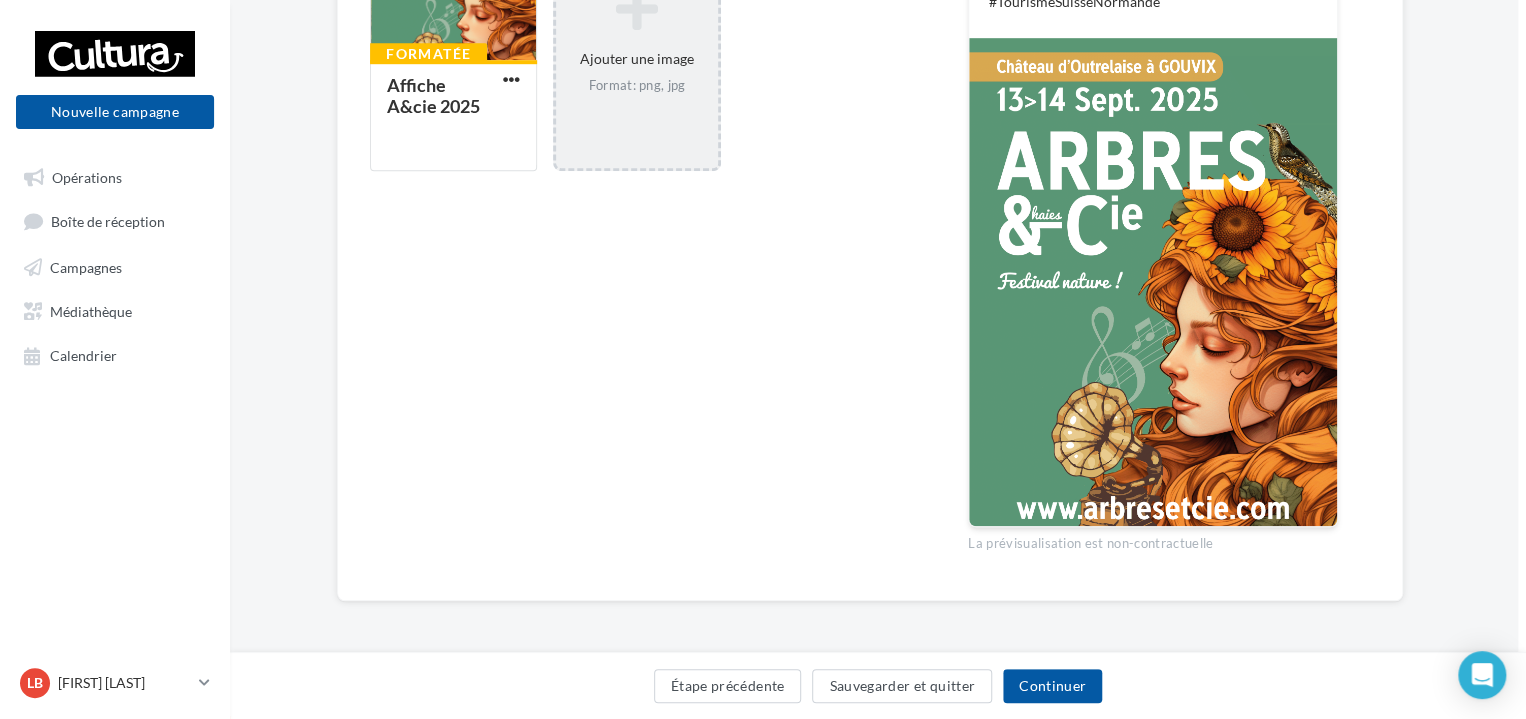 scroll, scrollTop: 166, scrollLeft: 0, axis: vertical 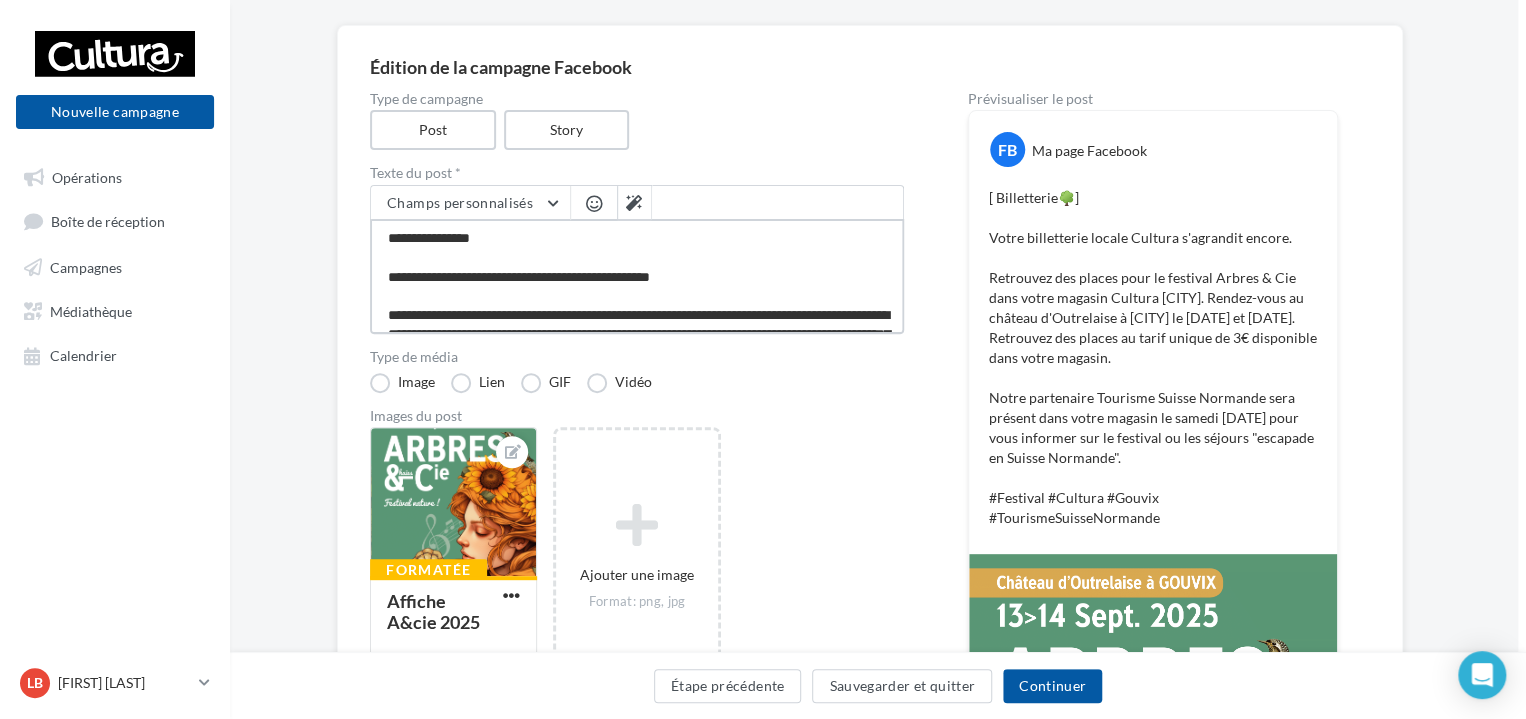 click on "**********" at bounding box center (637, 276) 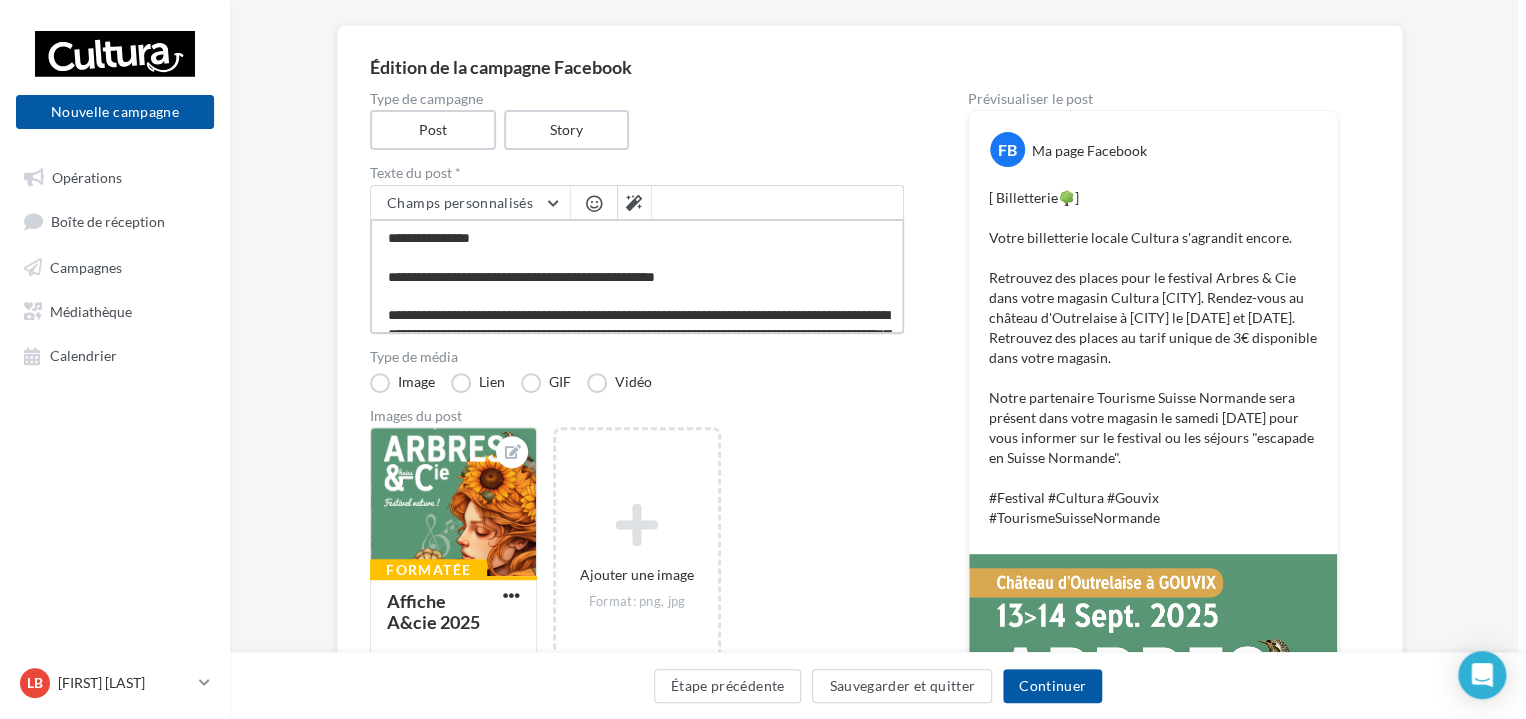 type on "**********" 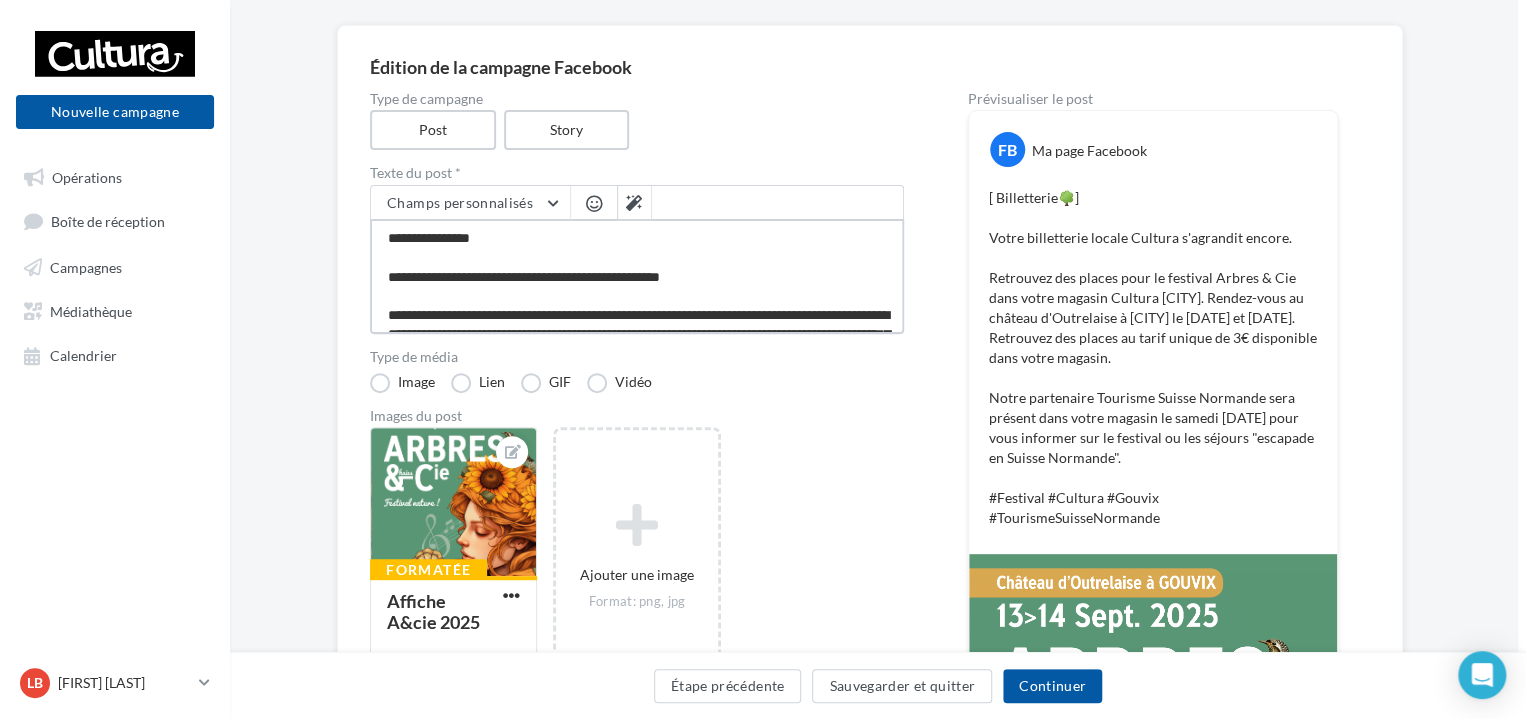 type on "**********" 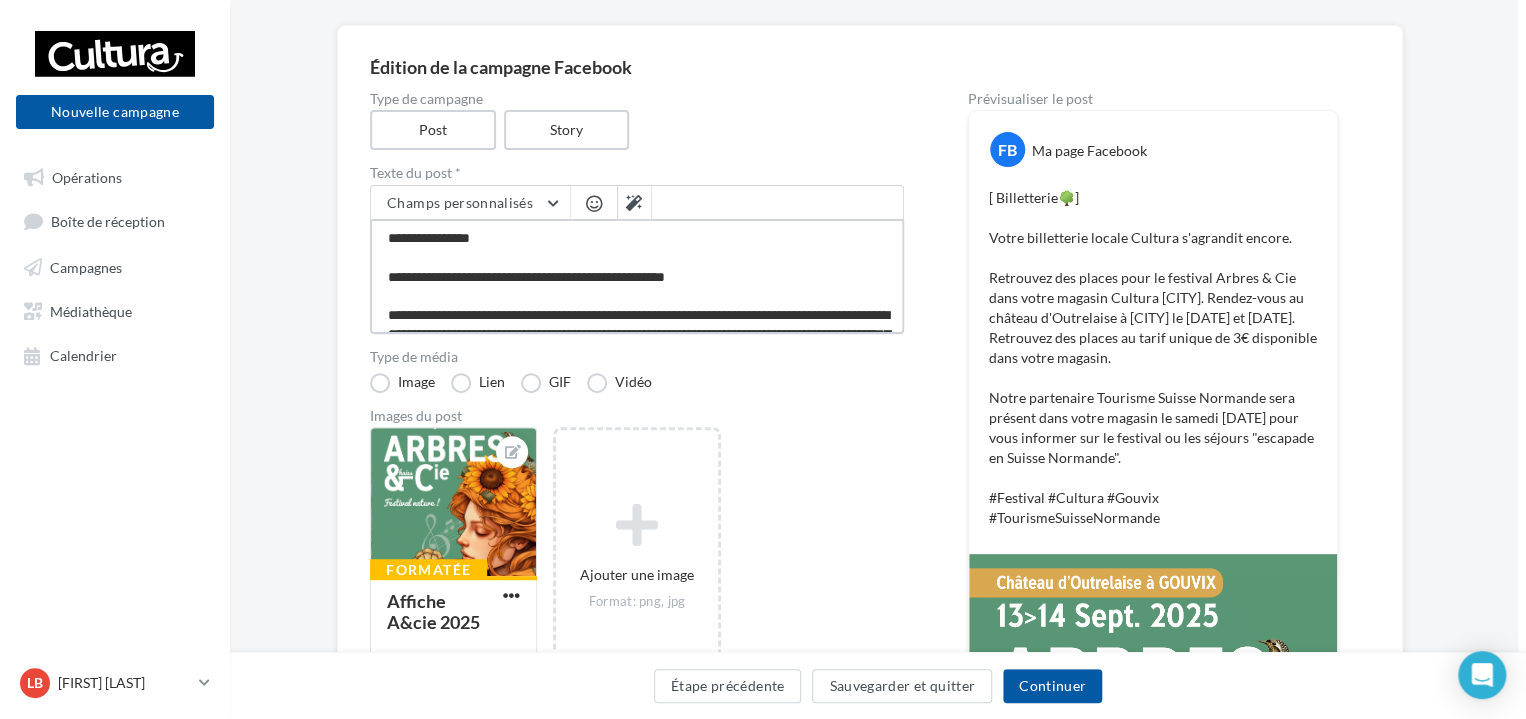 type on "**********" 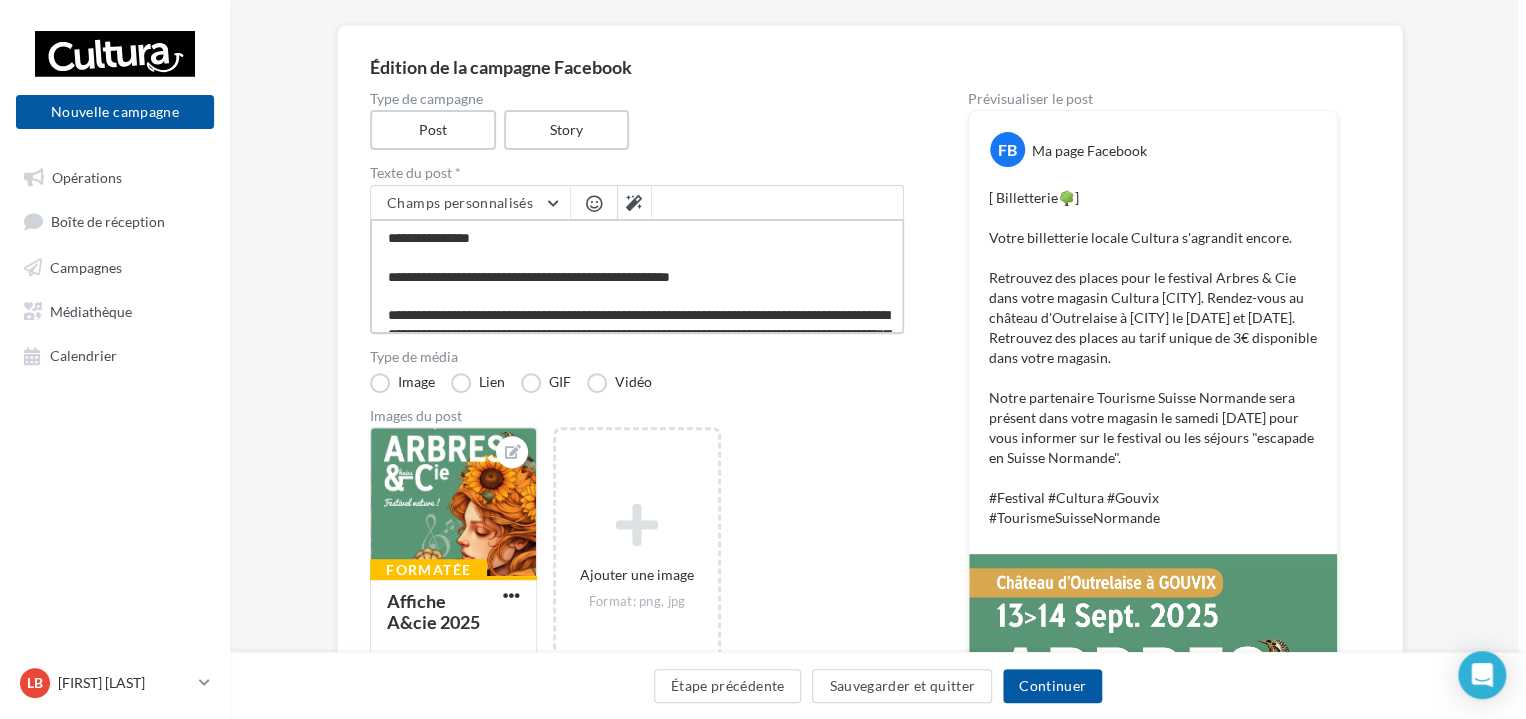 type on "**********" 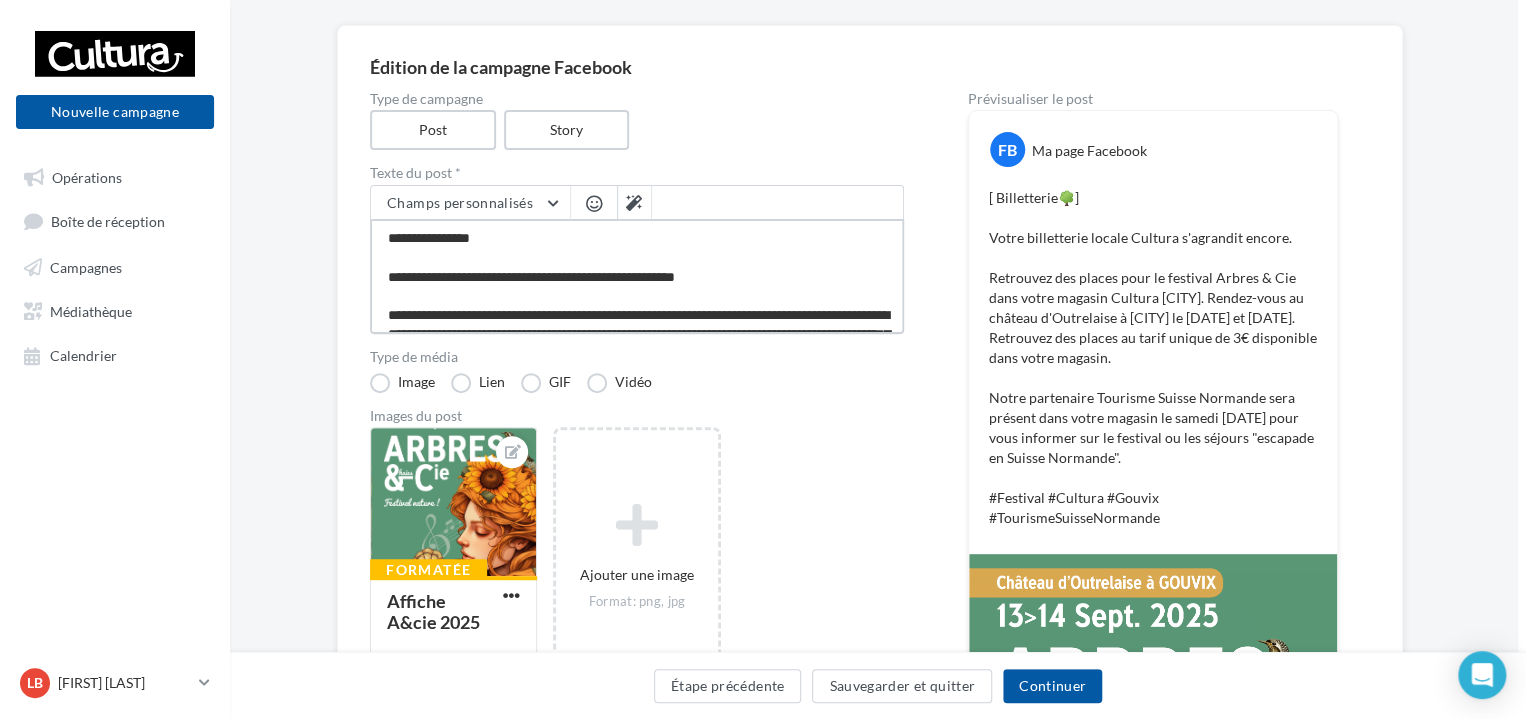 type on "**********" 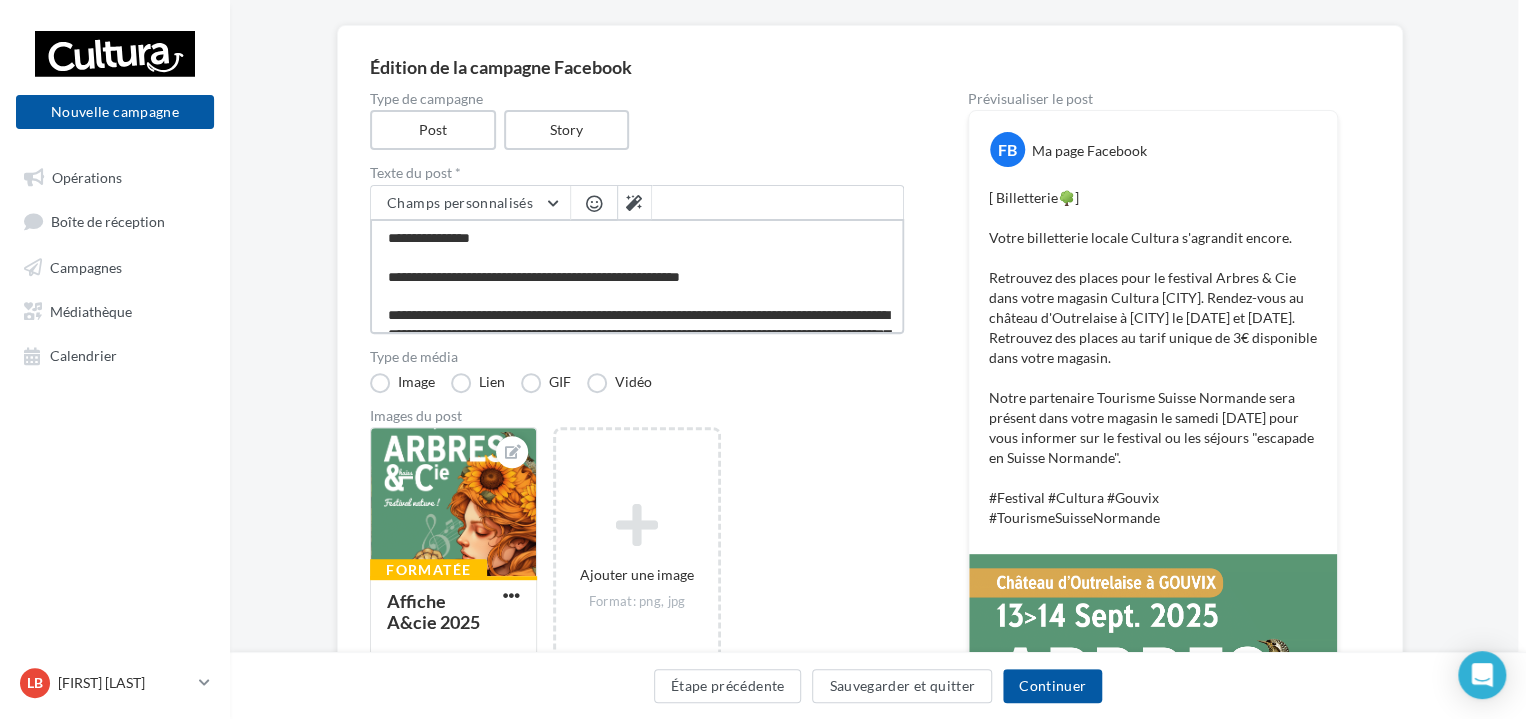 type on "**********" 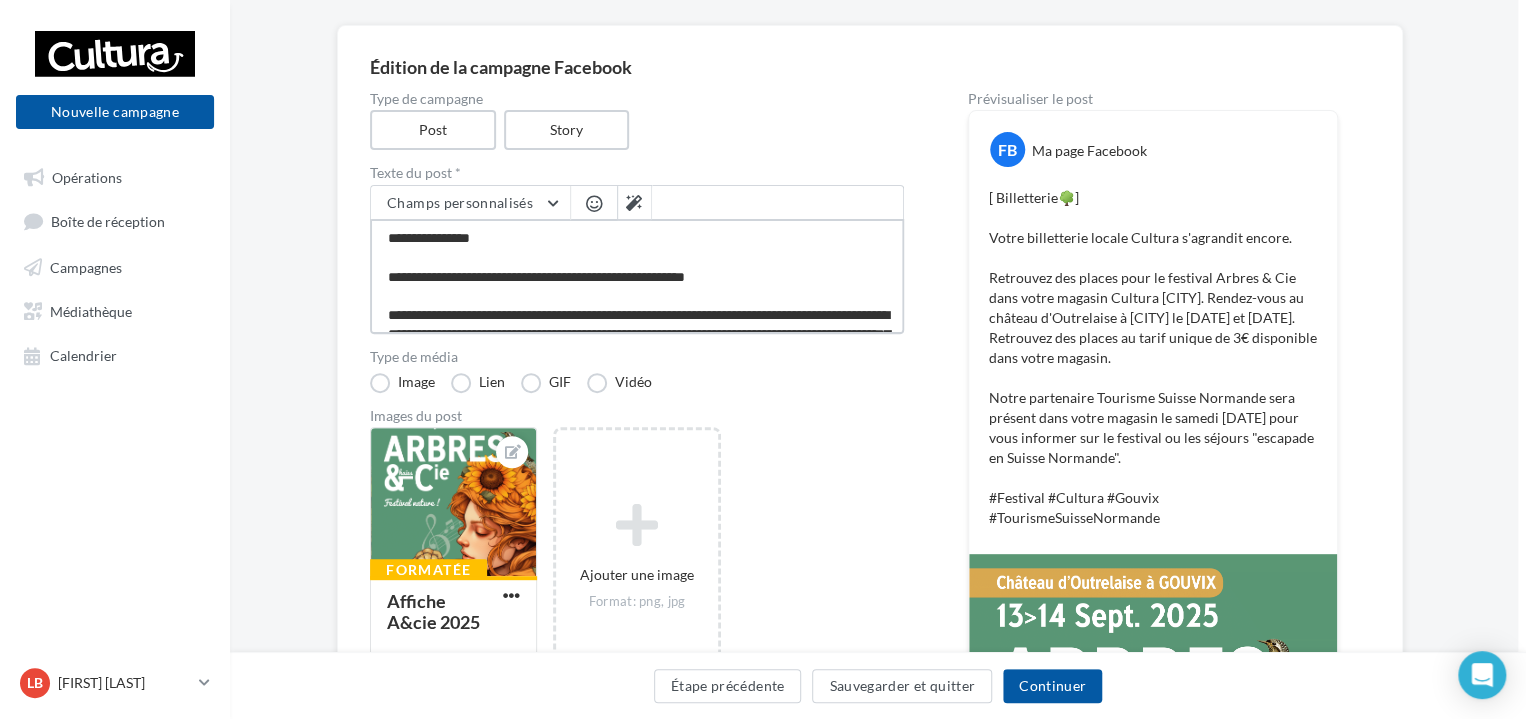 type on "**********" 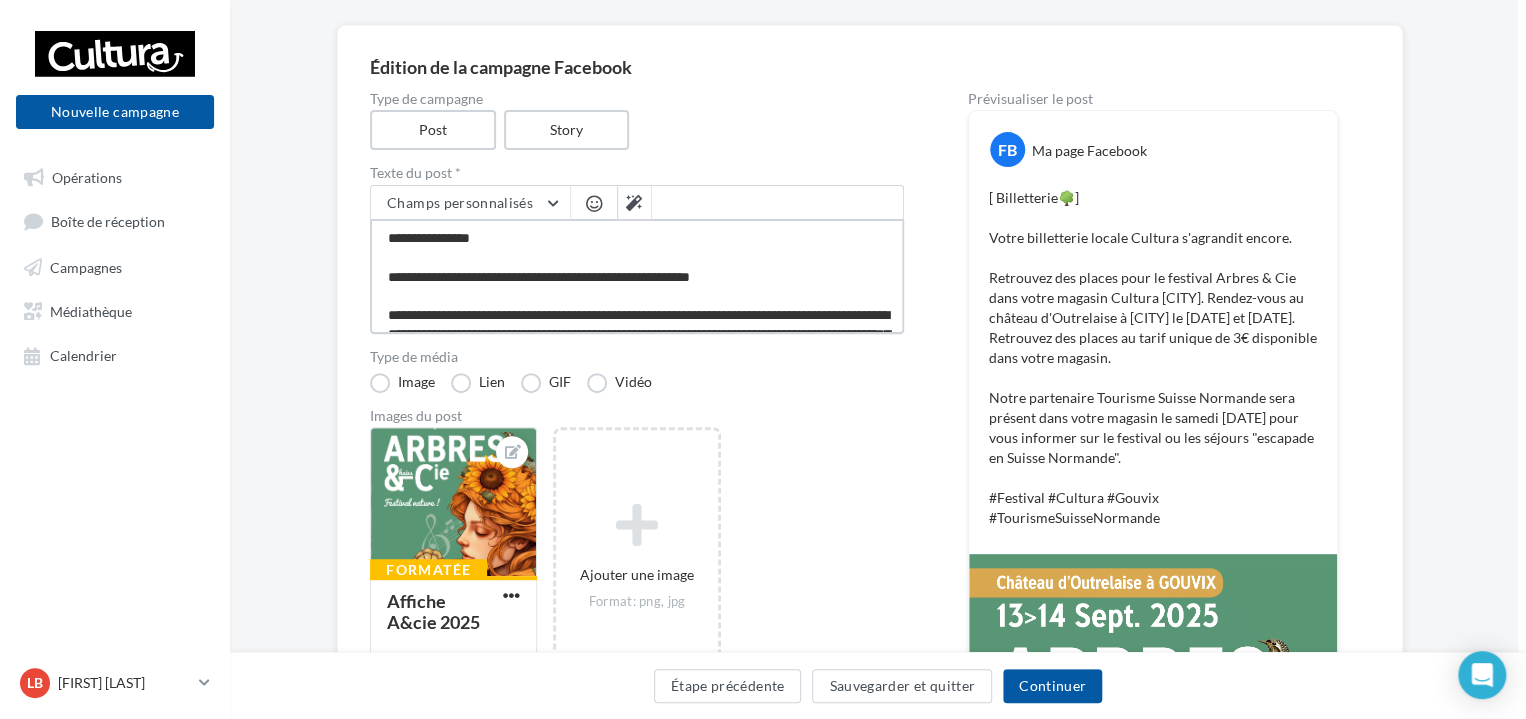 type on "**********" 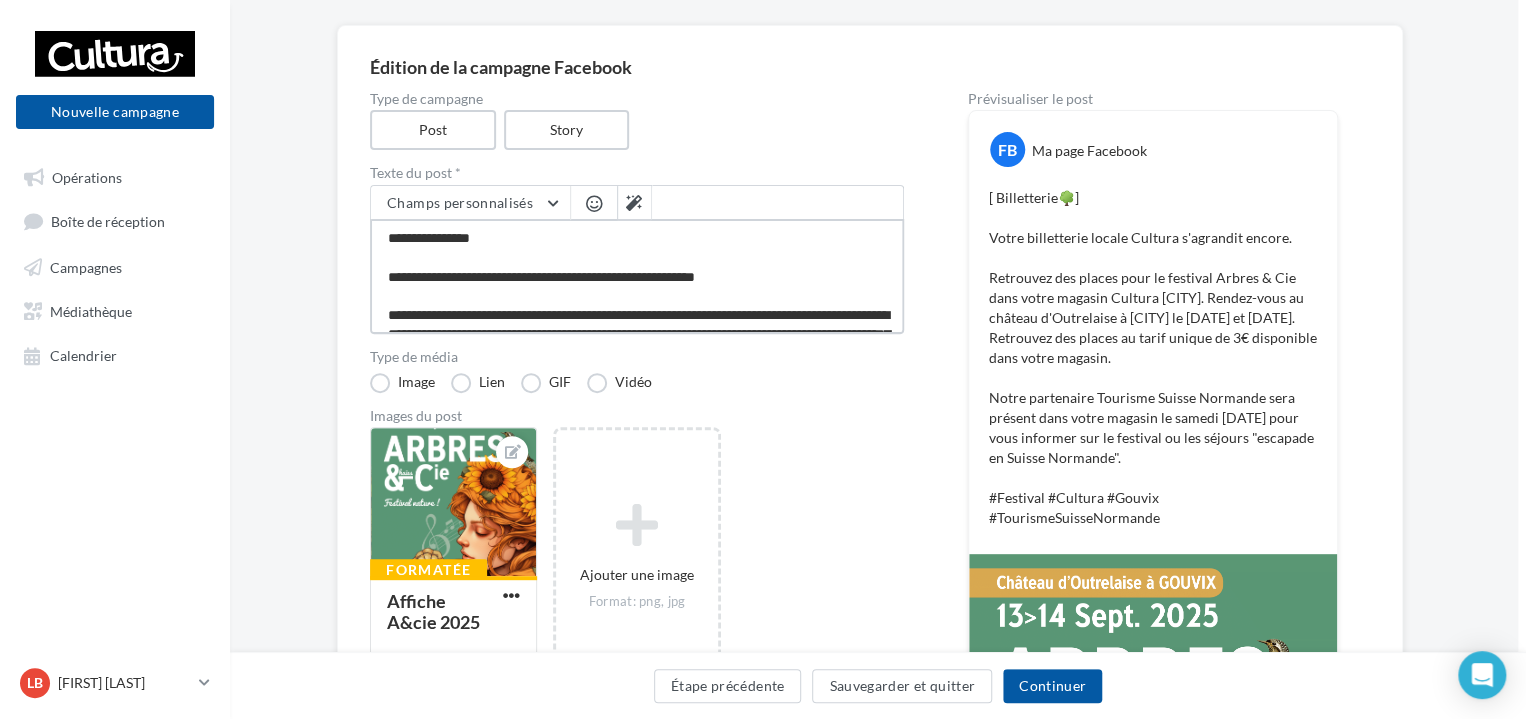 type on "**********" 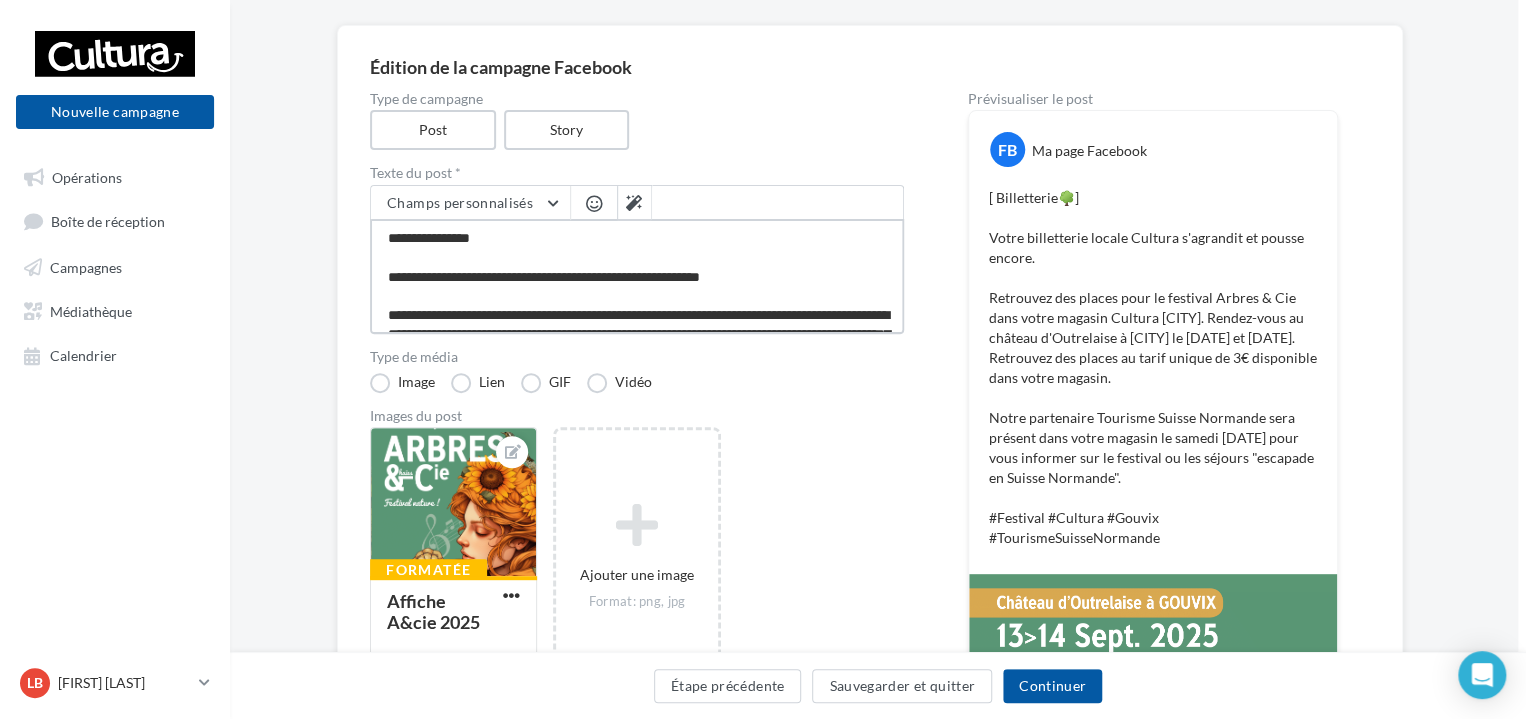 click on "**********" at bounding box center (637, 276) 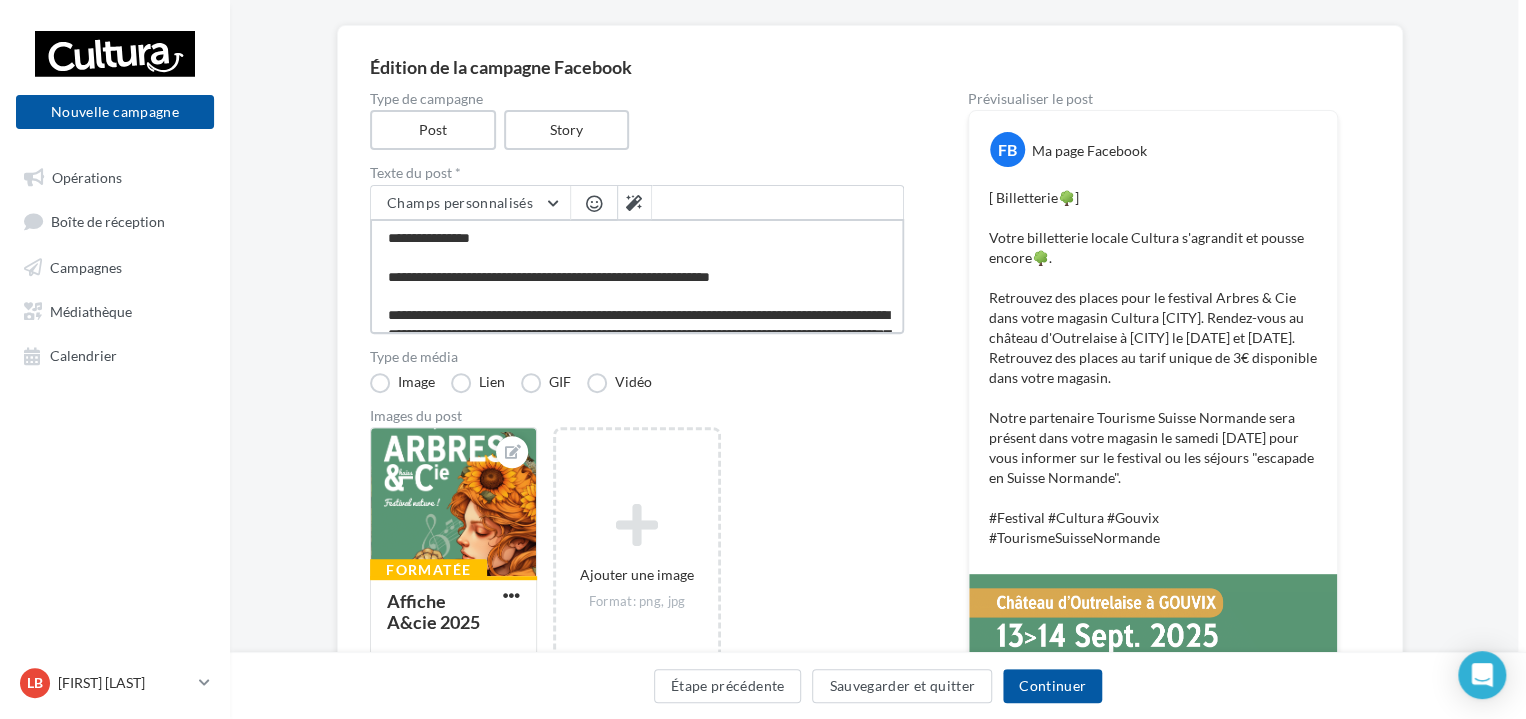 type on "**********" 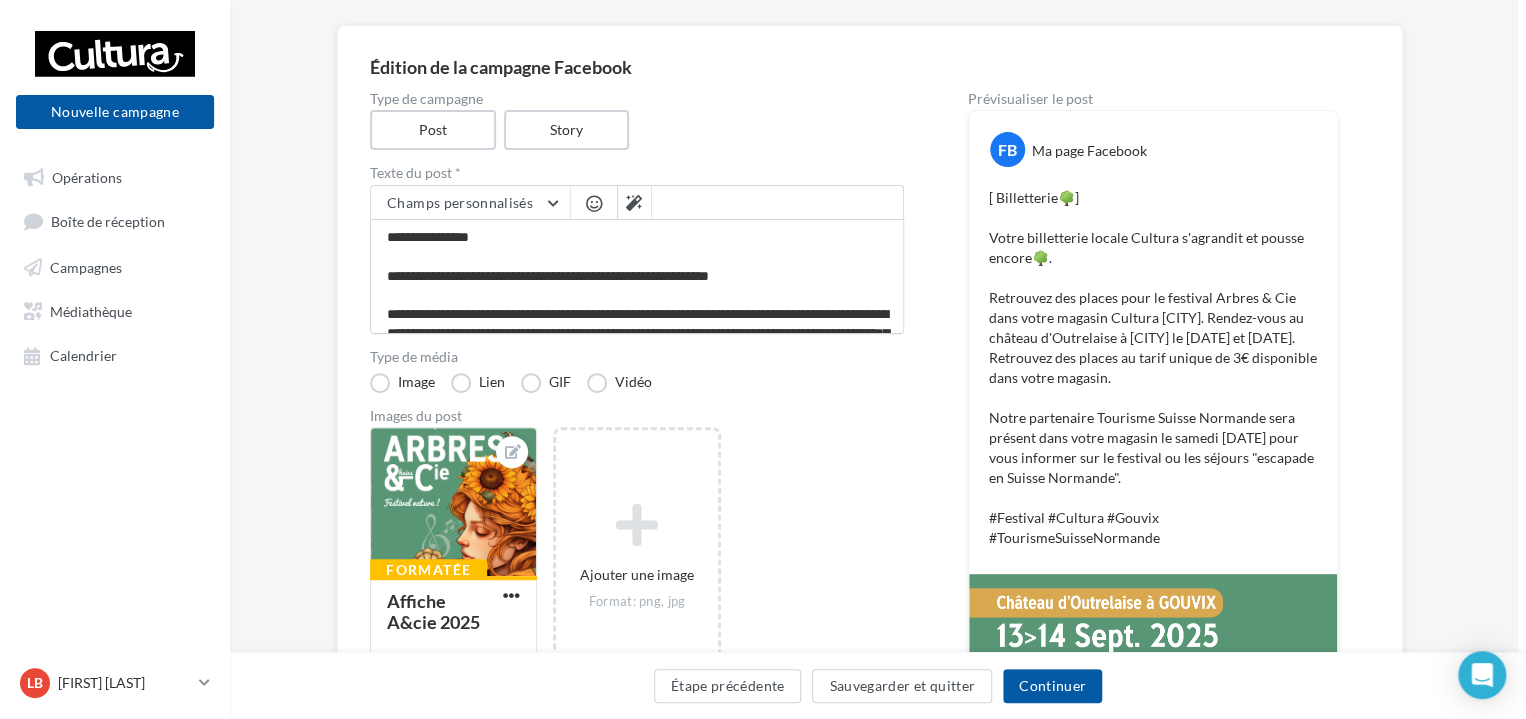 click on "Formatée
Affiche A&cie 2025
Ajouter une image     Format: png, jpg" at bounding box center [645, 567] 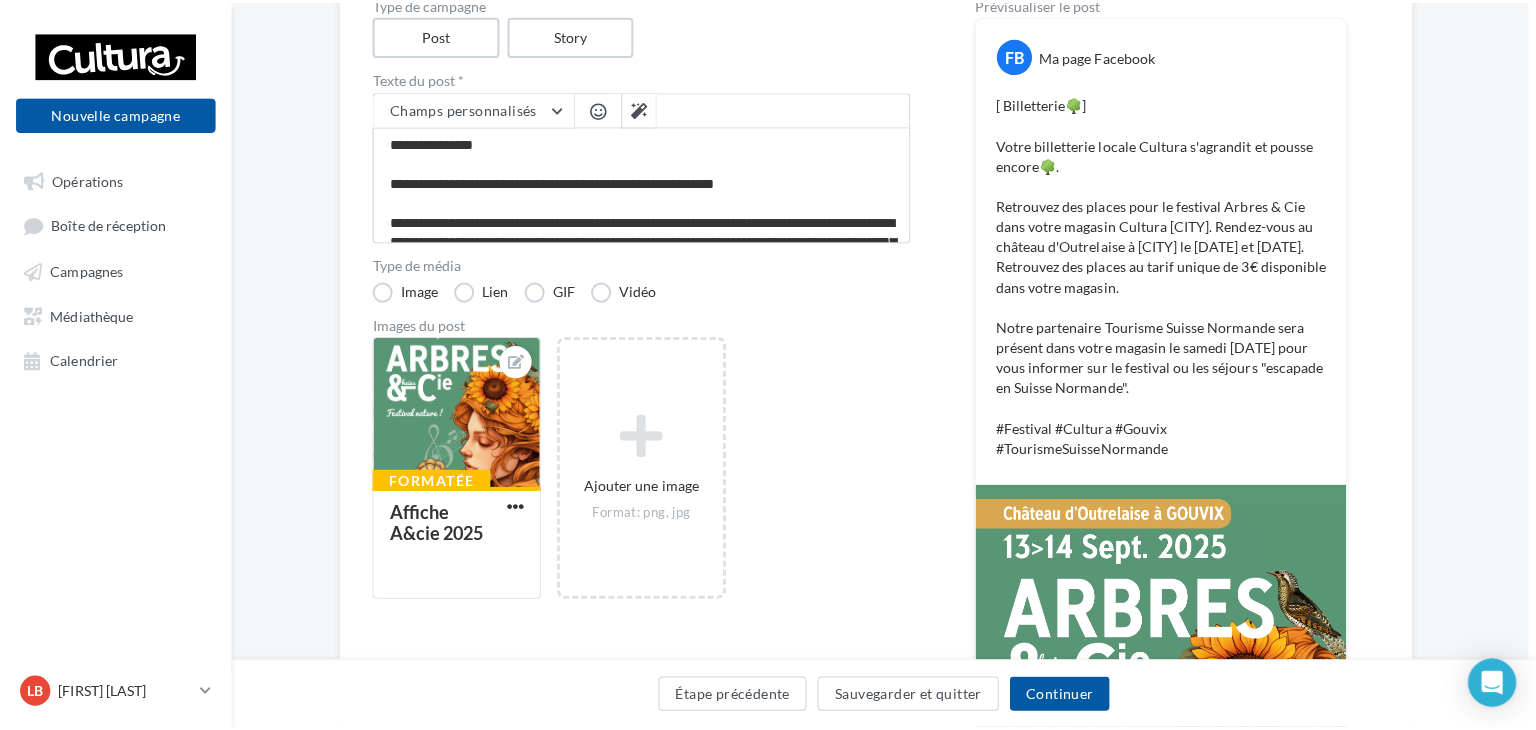 scroll, scrollTop: 0, scrollLeft: 8, axis: horizontal 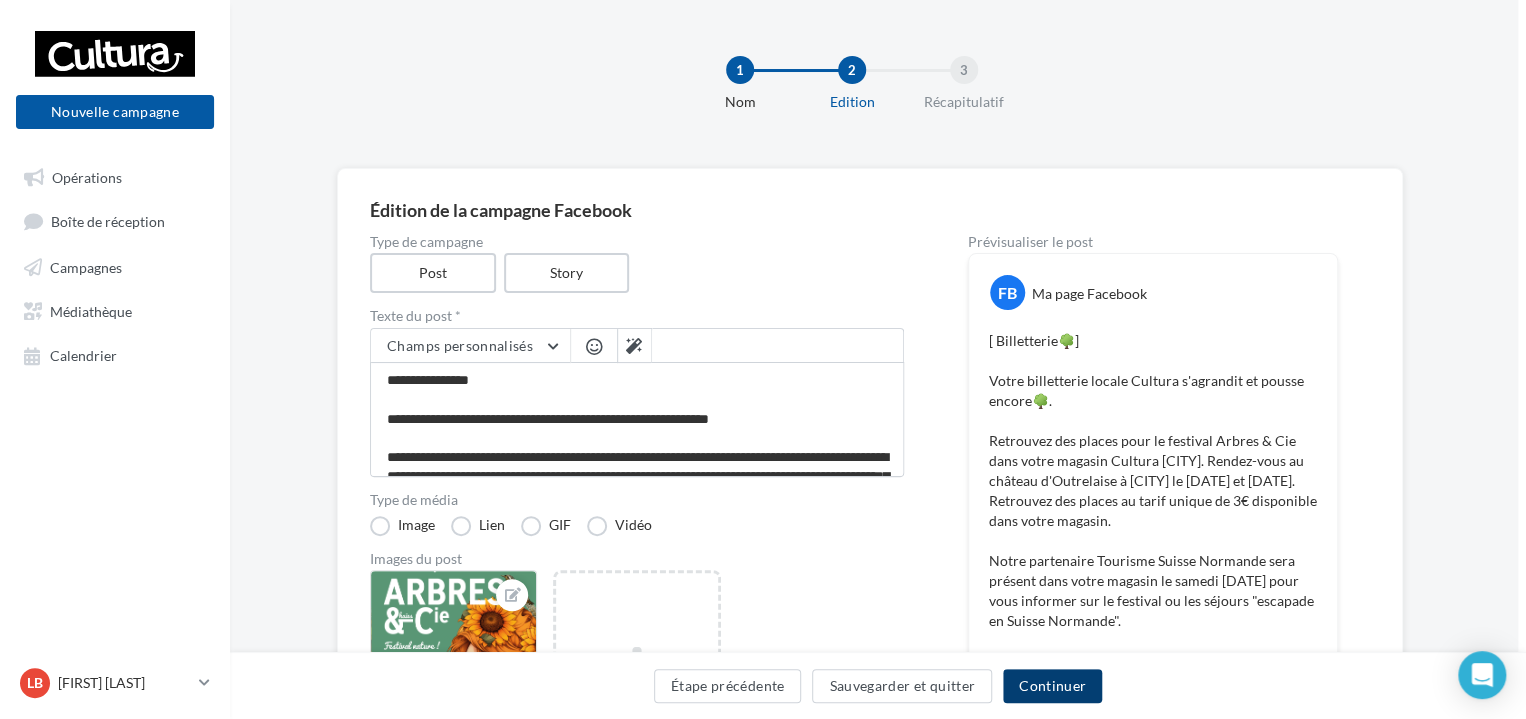 click on "Continuer" at bounding box center (1052, 686) 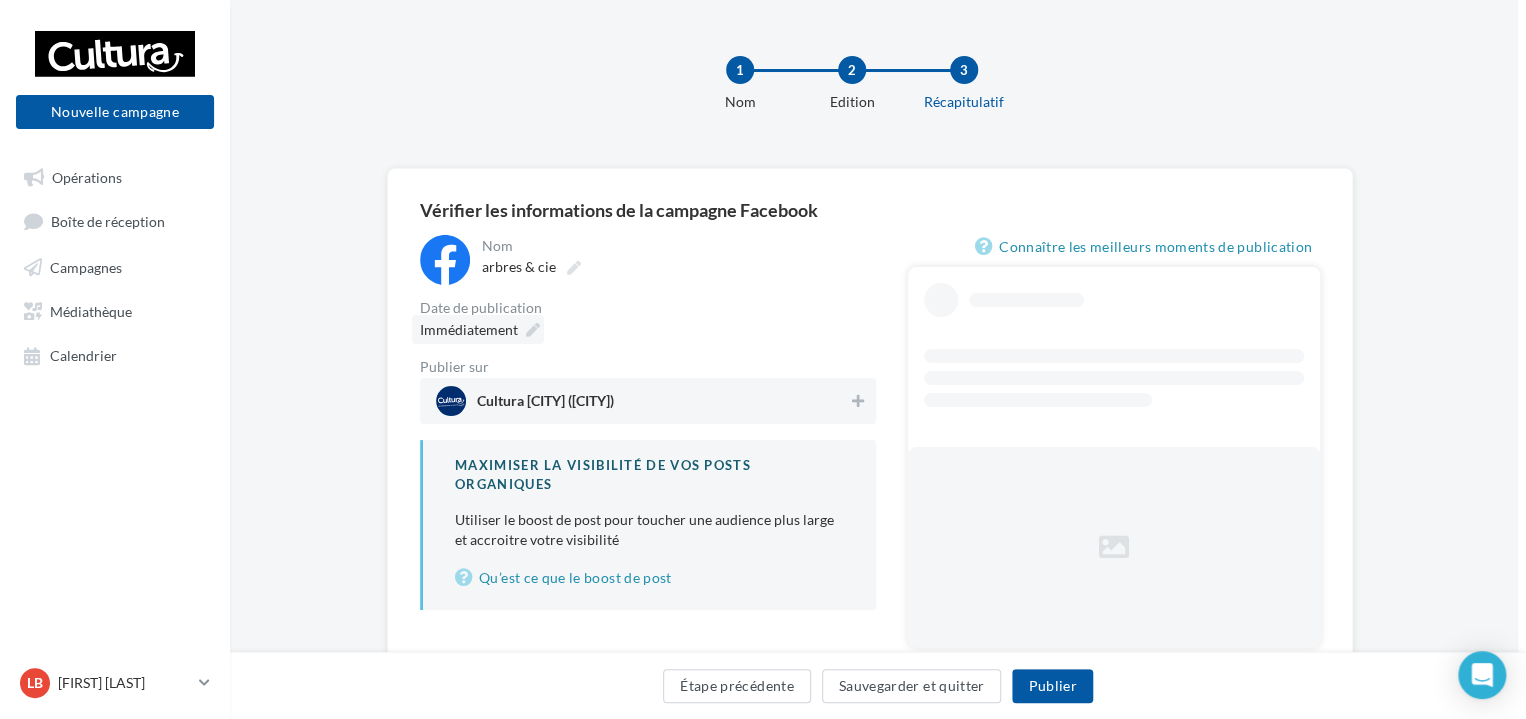 click at bounding box center (533, 330) 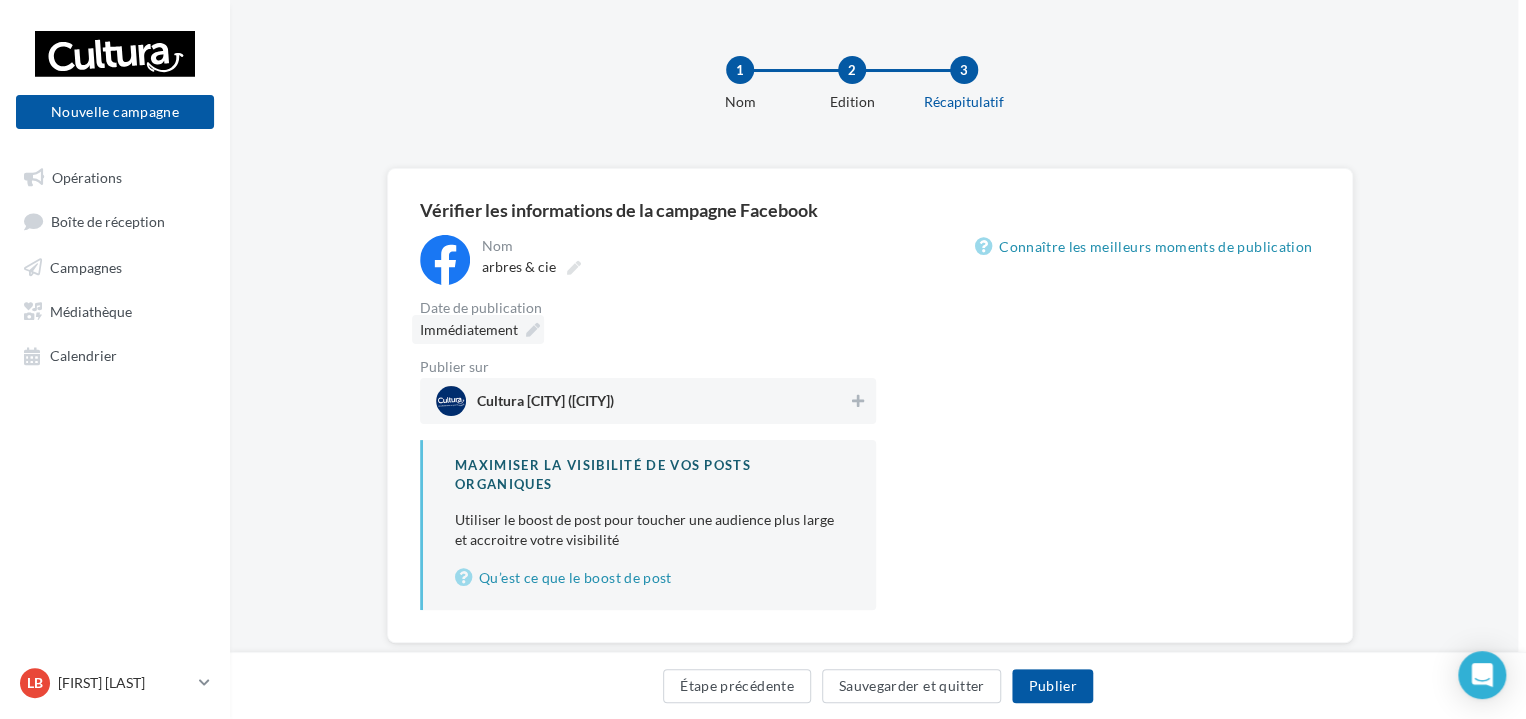 click at bounding box center (533, 330) 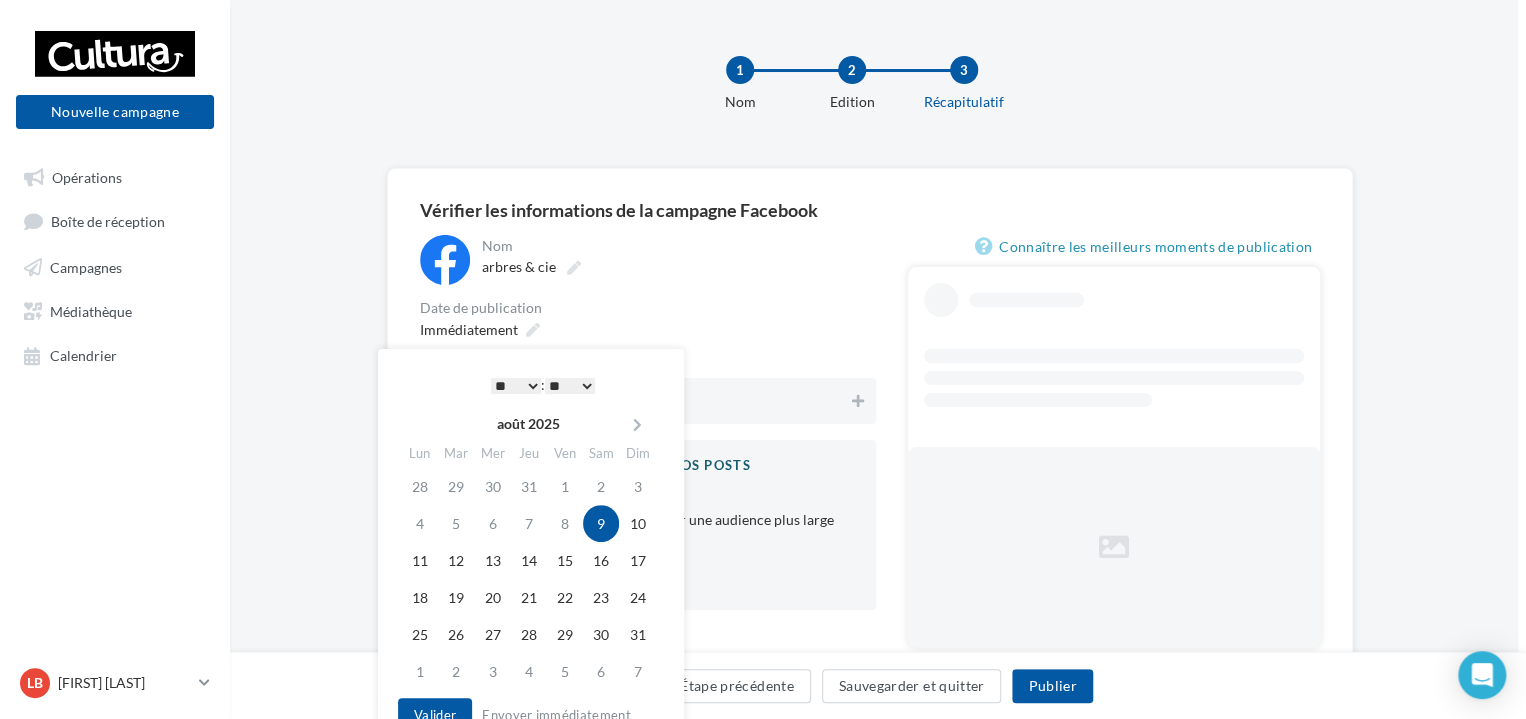 click on "* * * * * * * * * * ** ** ** ** ** ** ** ** ** ** ** ** ** **" at bounding box center [516, 386] 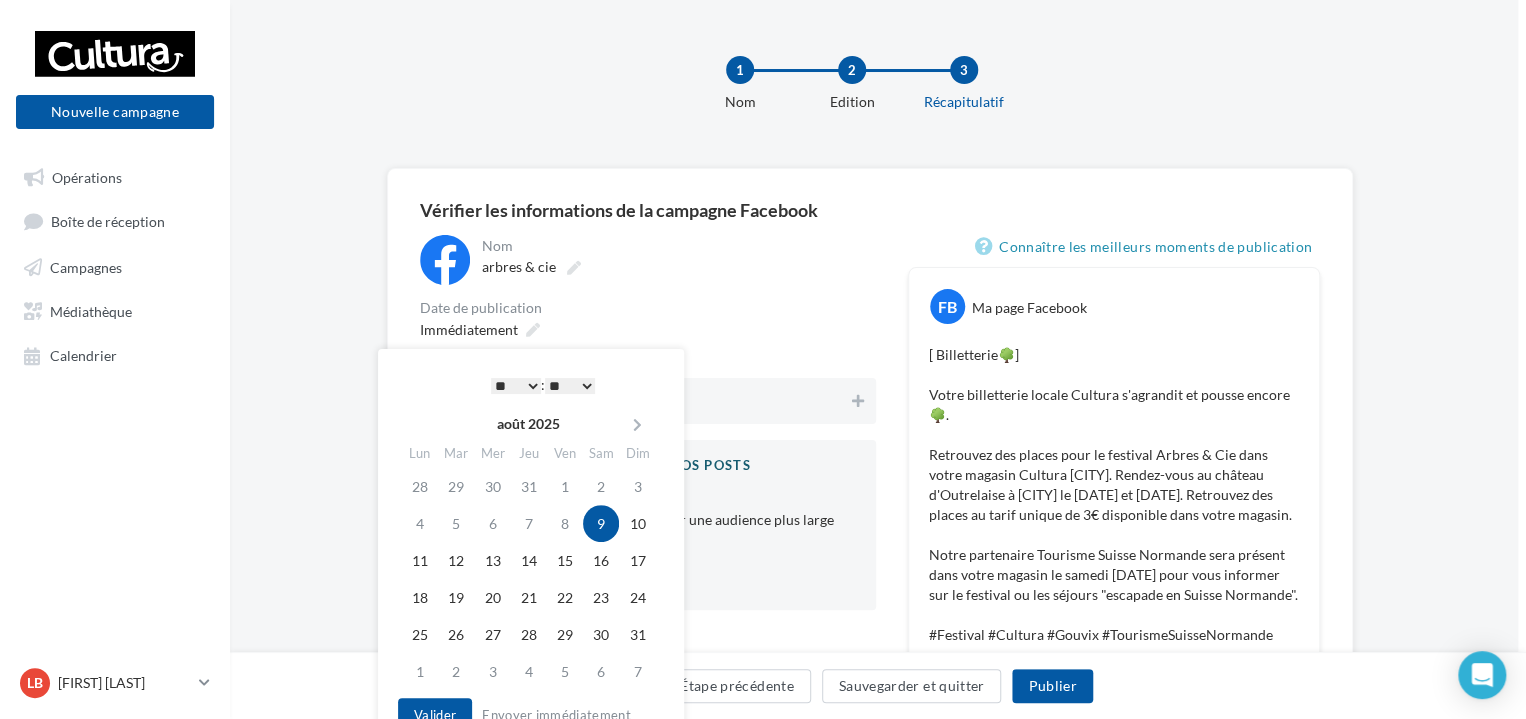 click on "** ** ** ** ** **" at bounding box center (570, 386) 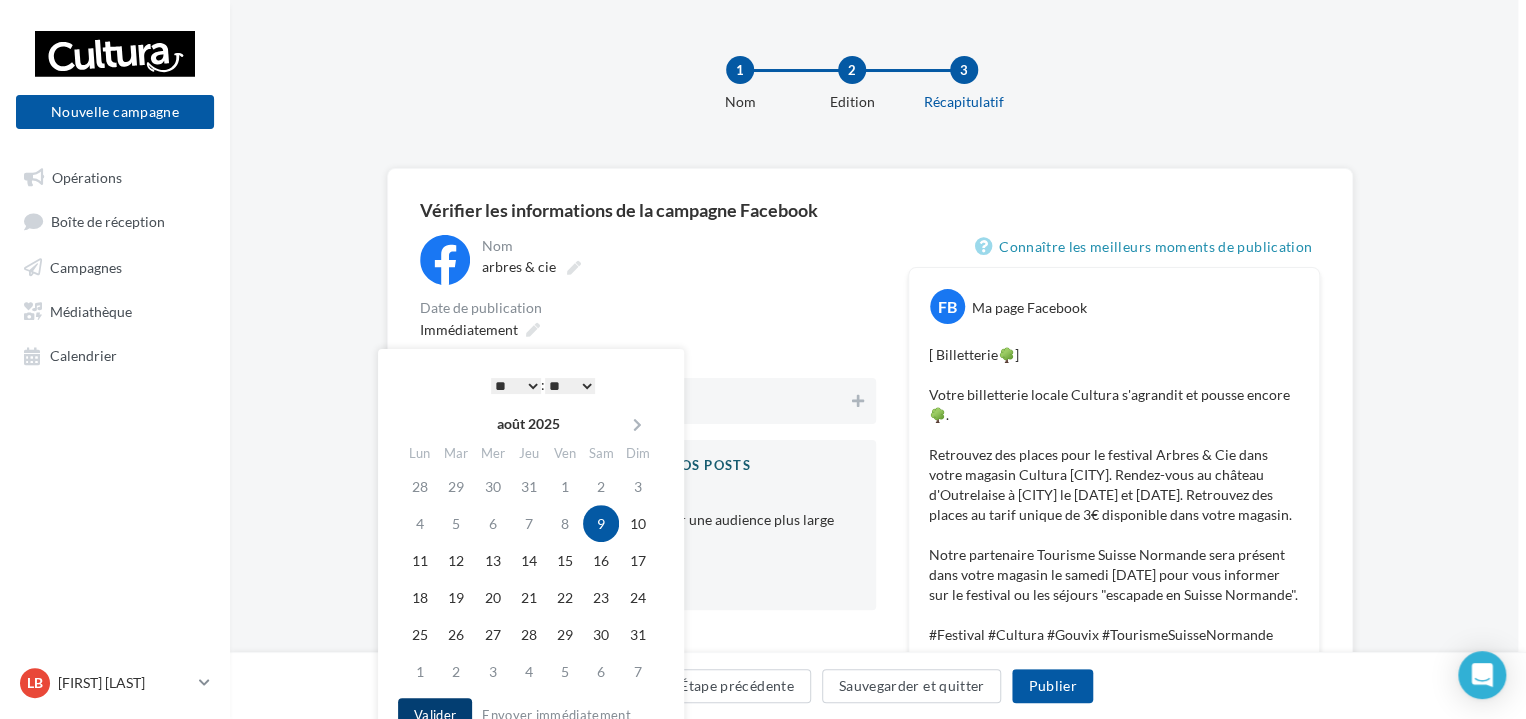 click on "Valider" at bounding box center (435, 715) 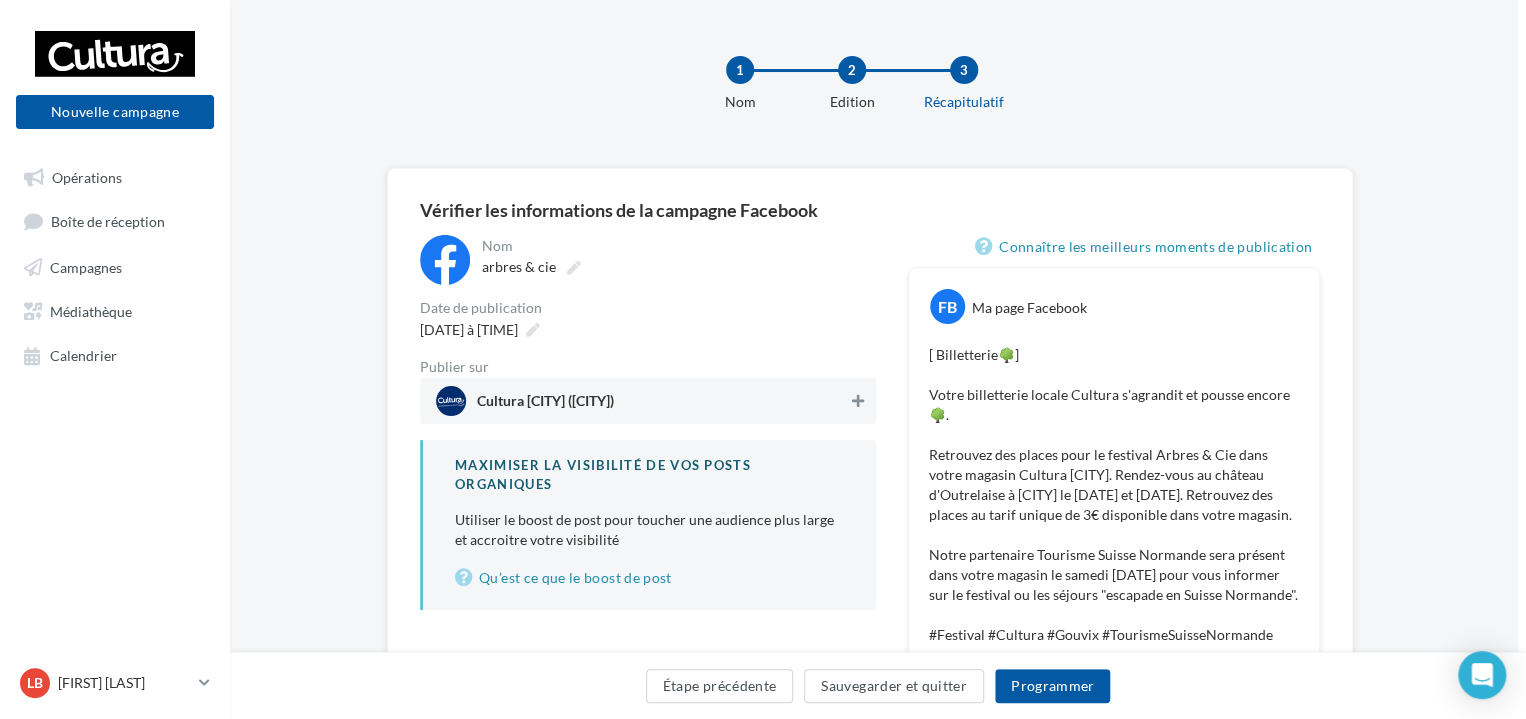 click at bounding box center (858, 401) 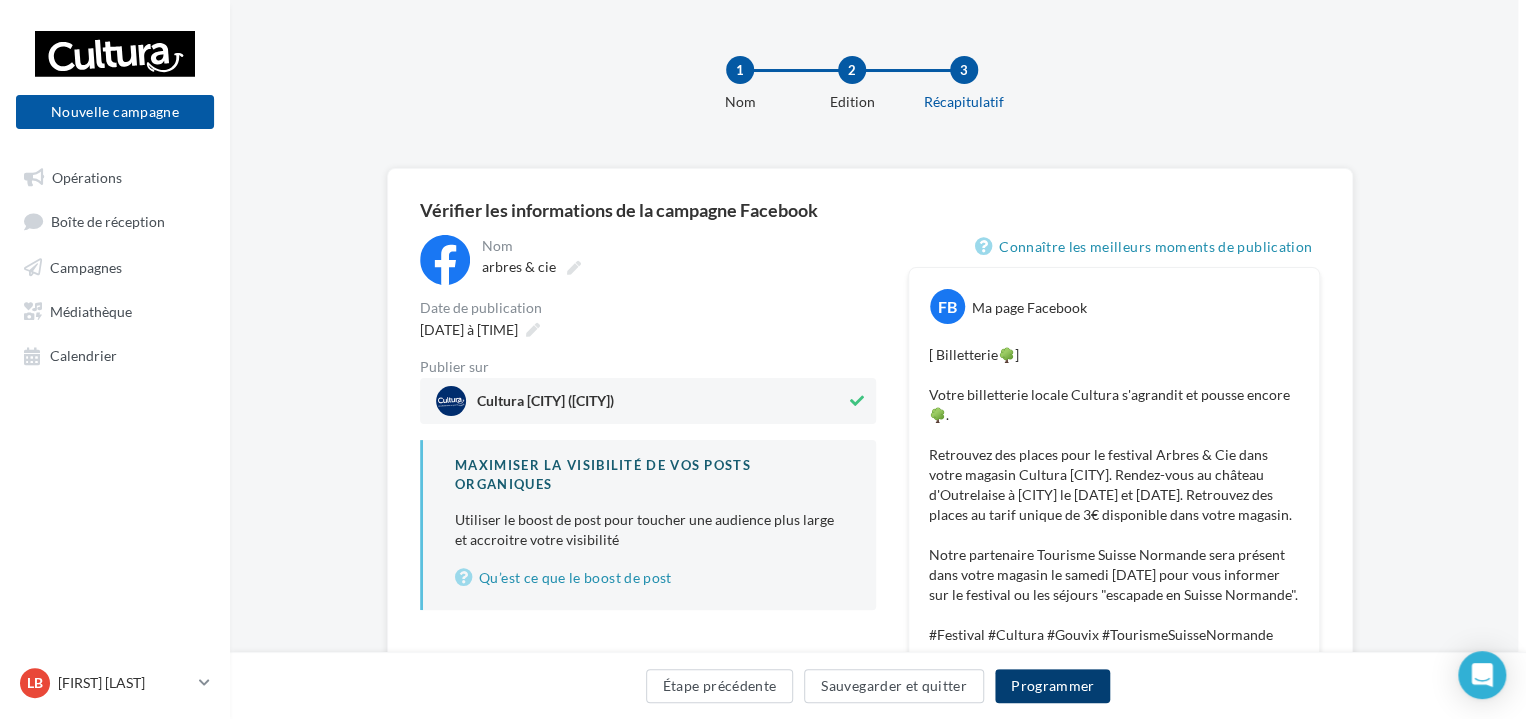click on "Programmer" at bounding box center [1053, 686] 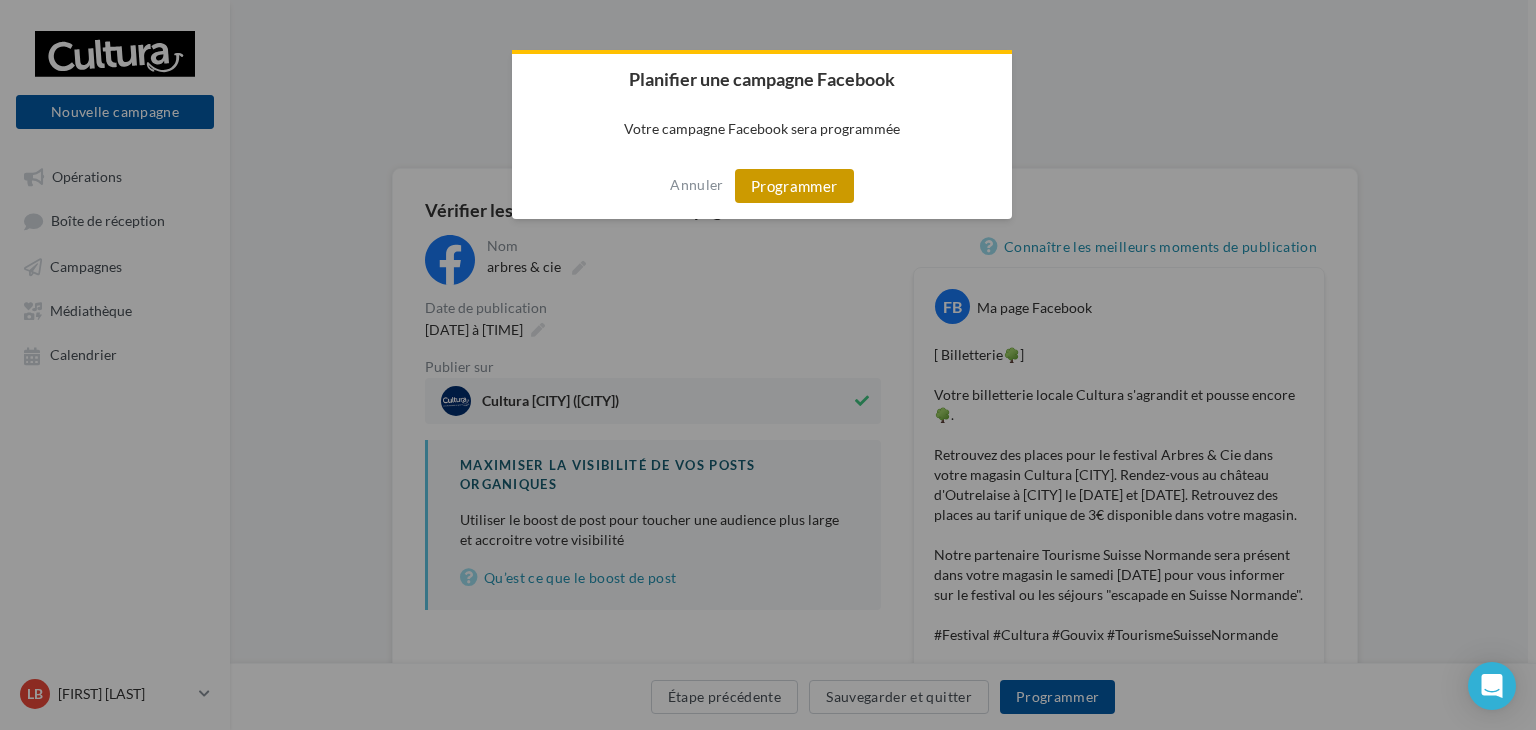 click on "Programmer" at bounding box center (794, 186) 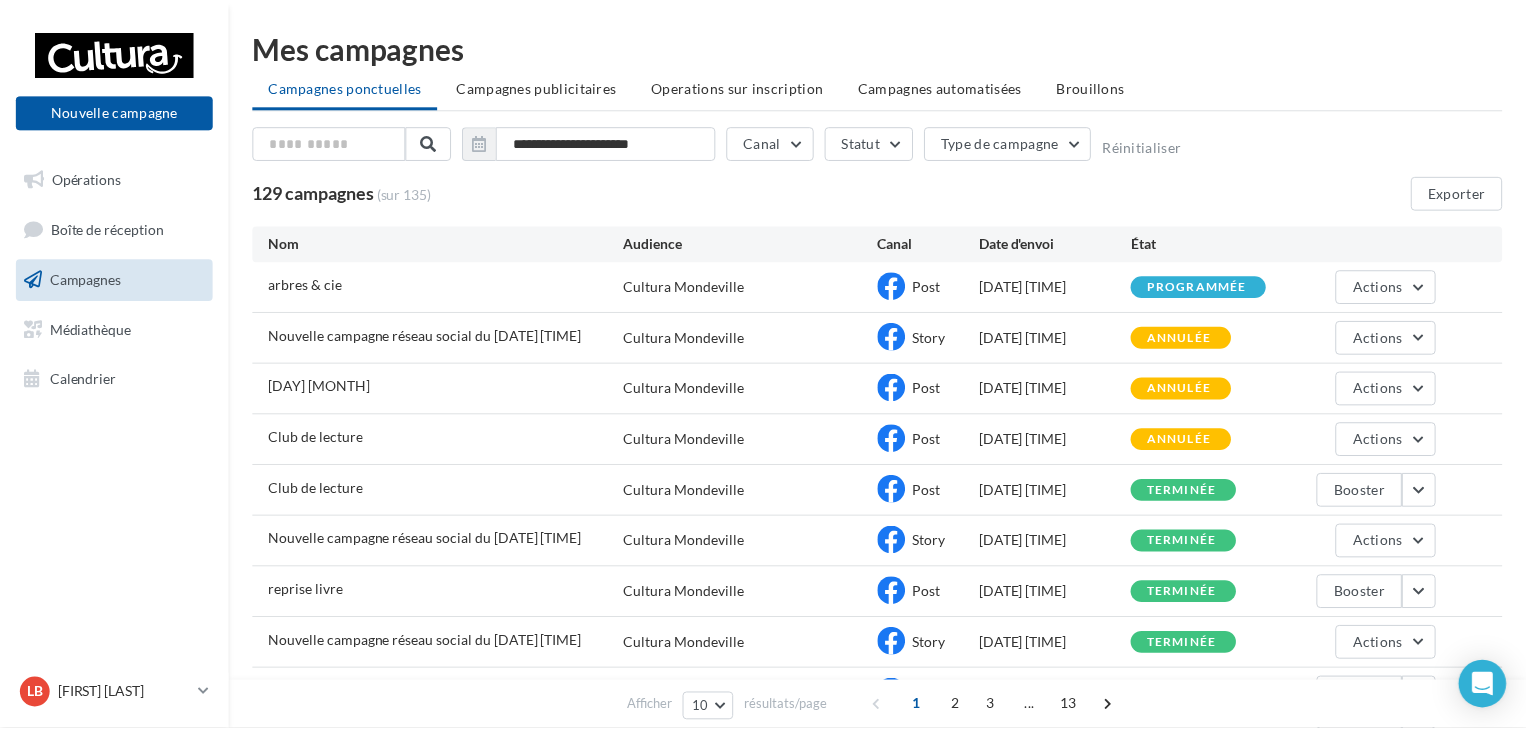 scroll, scrollTop: 0, scrollLeft: 0, axis: both 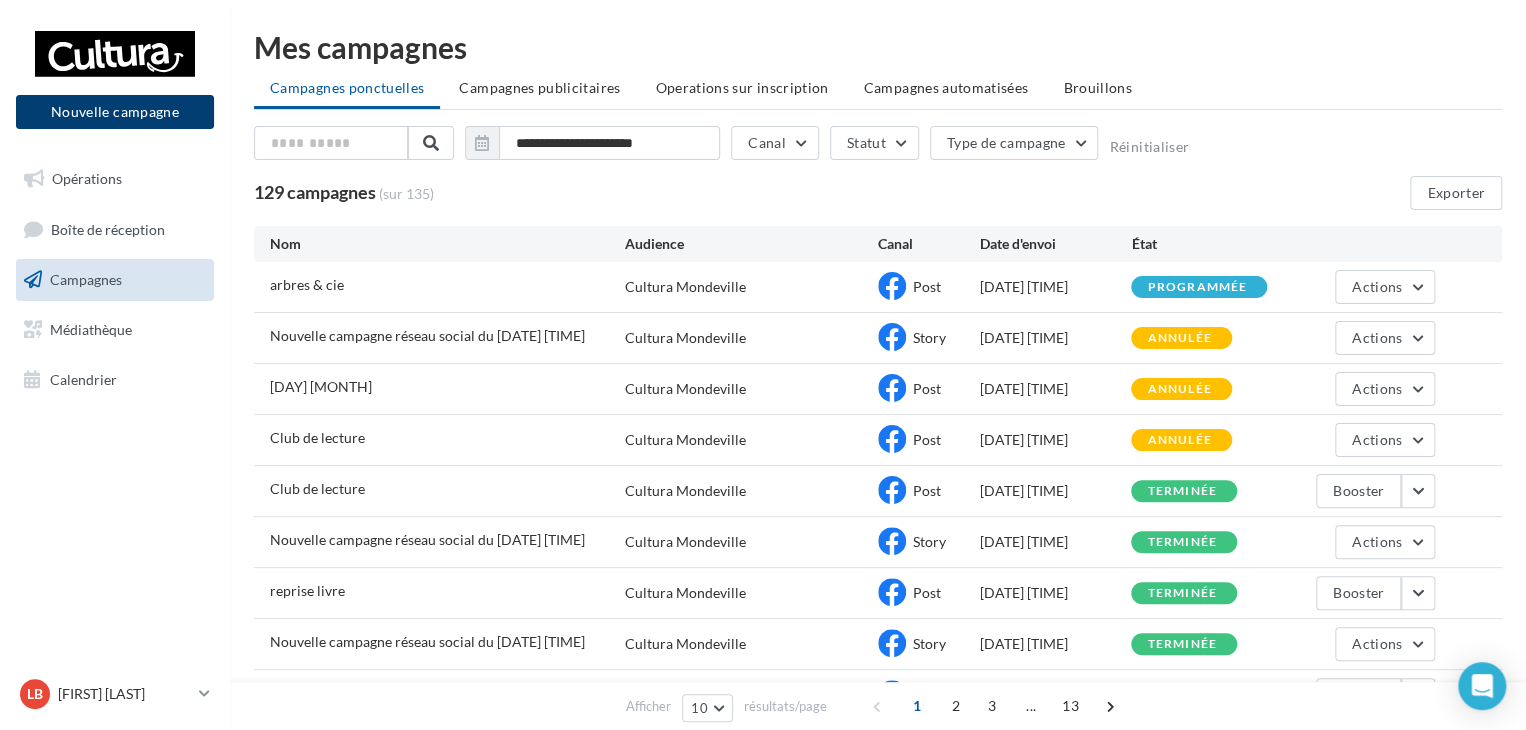 click on "Nouvelle campagne" at bounding box center [115, 112] 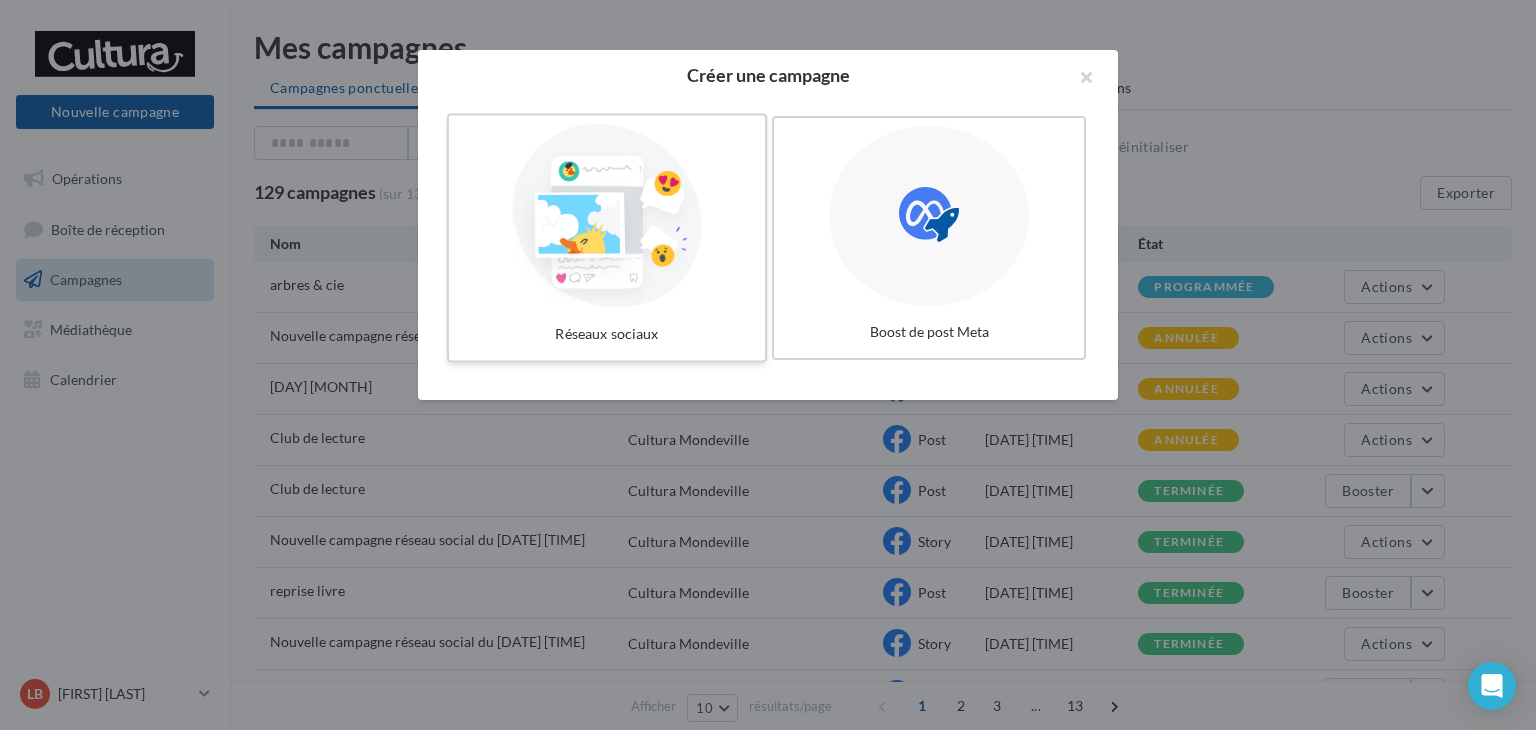 click at bounding box center [607, 216] 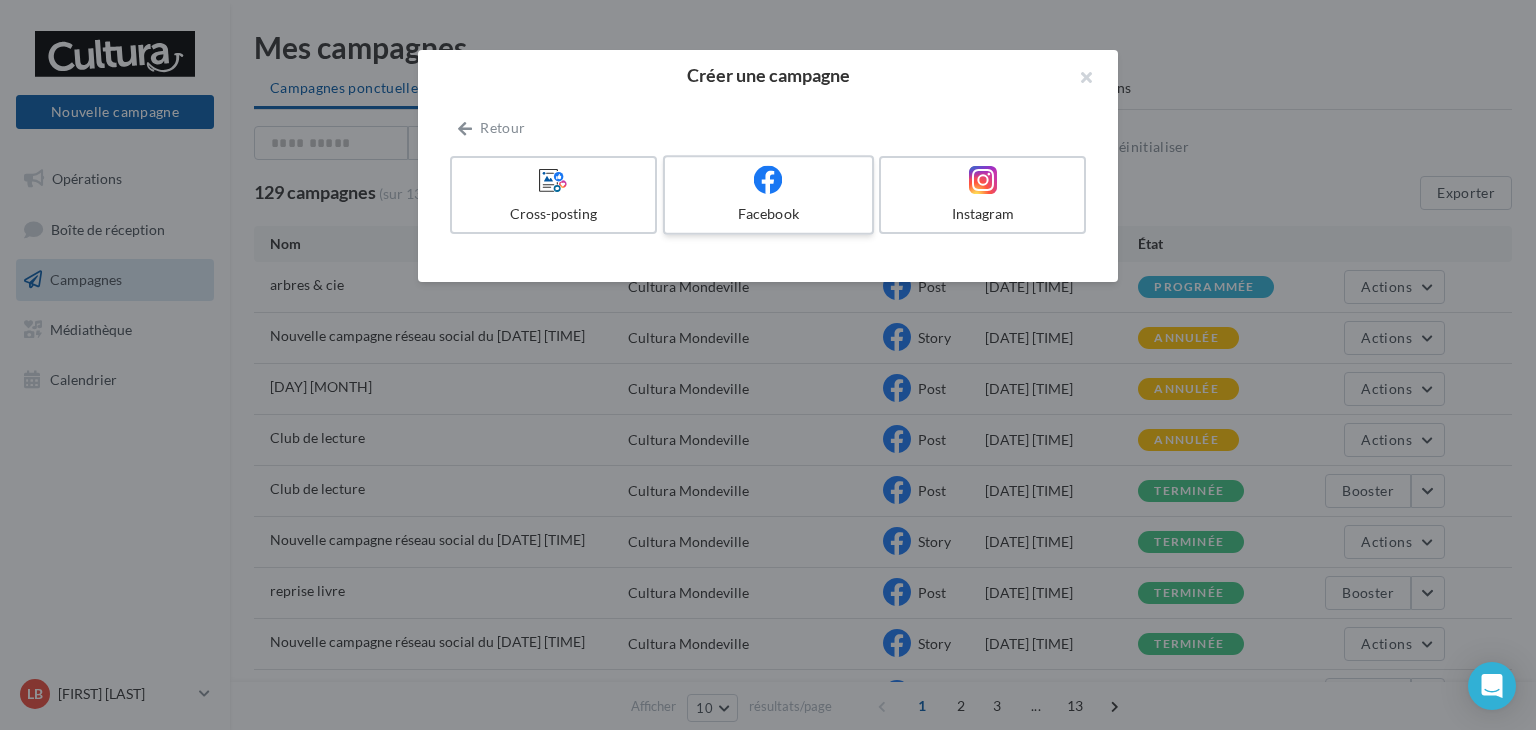 click on "Facebook" at bounding box center (768, 195) 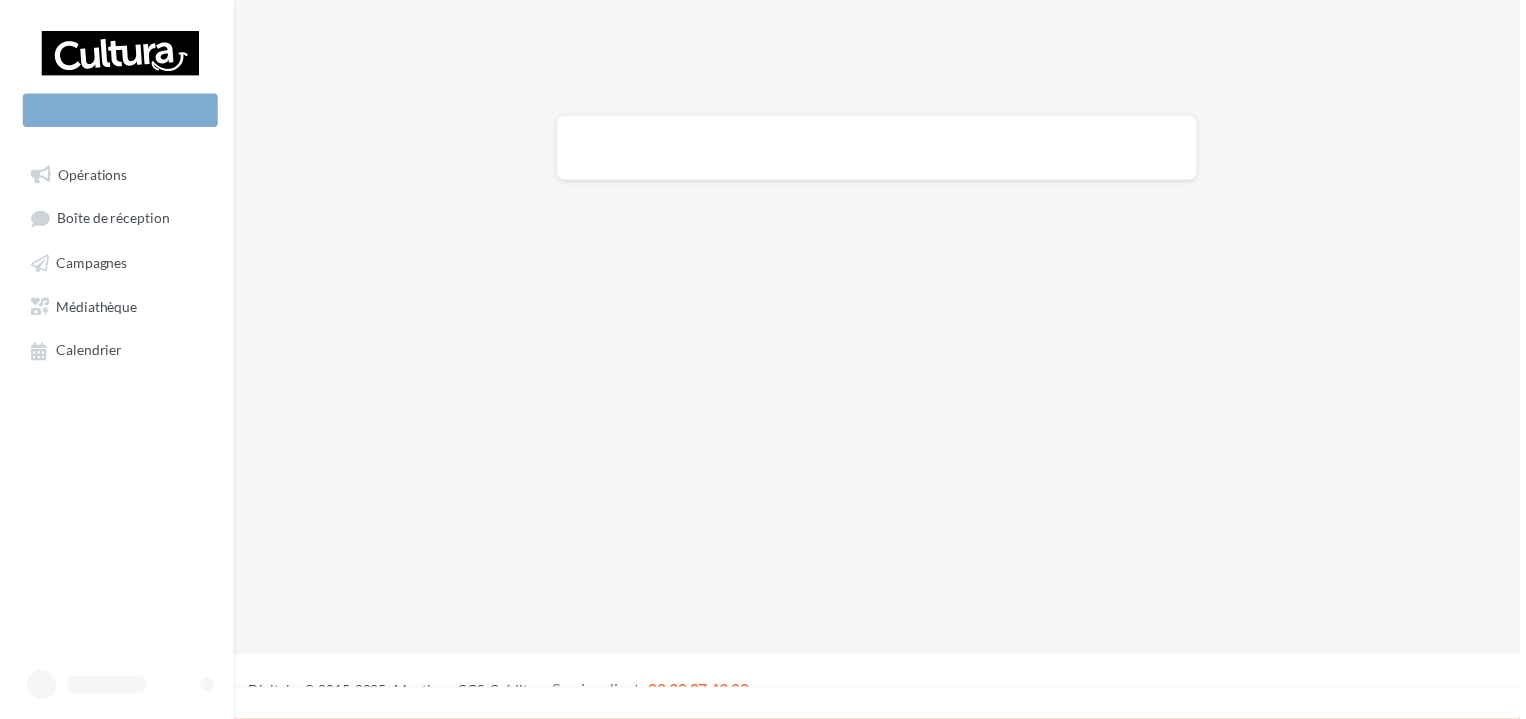 scroll, scrollTop: 0, scrollLeft: 0, axis: both 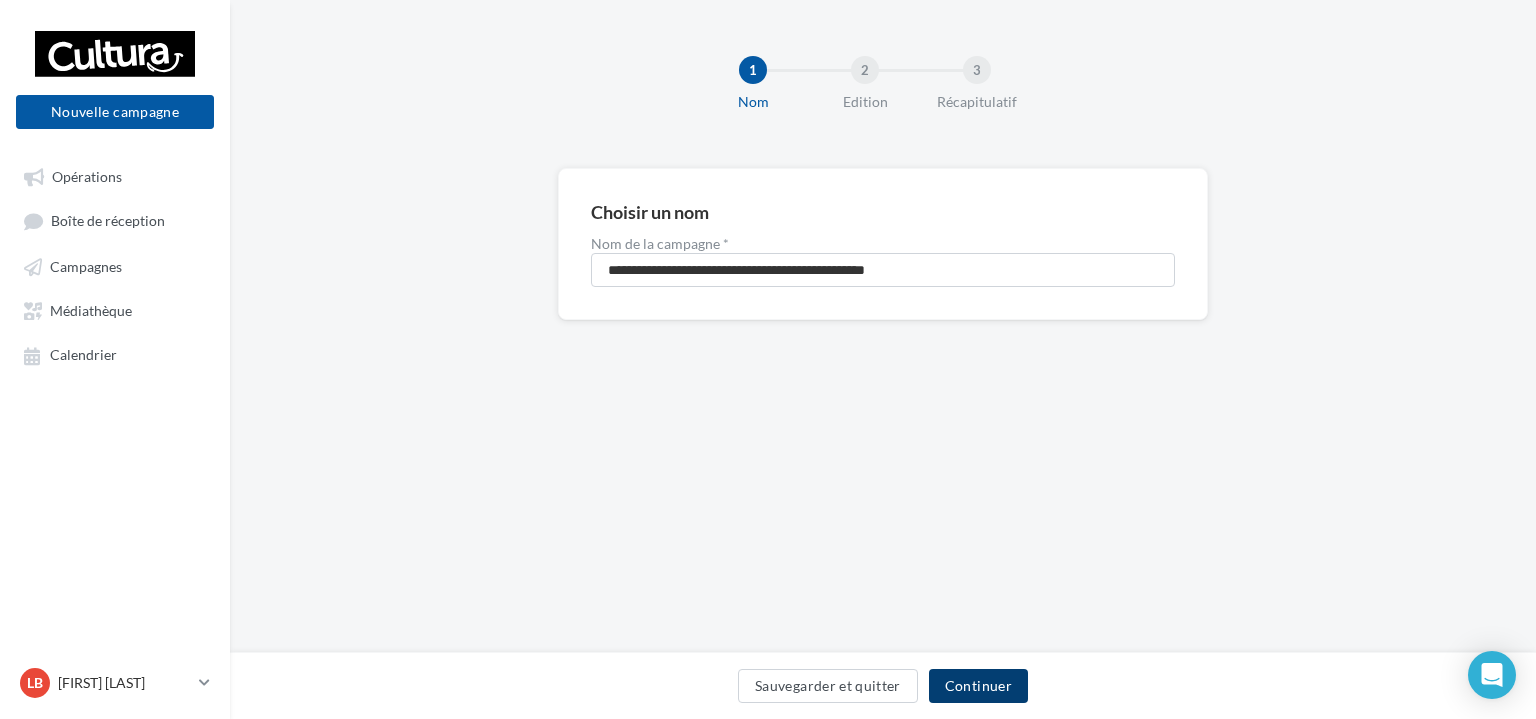 click on "Continuer" at bounding box center (978, 686) 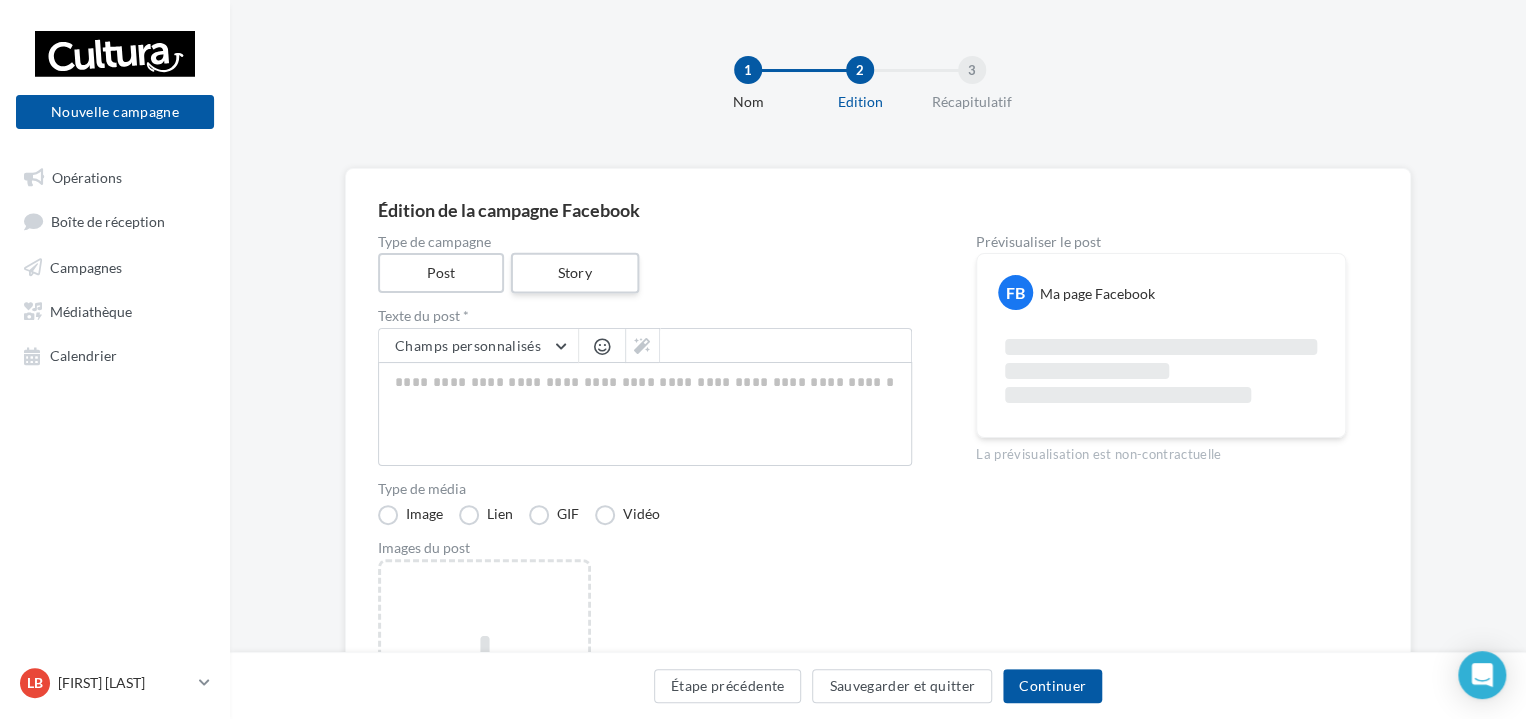 click on "Story" at bounding box center (574, 273) 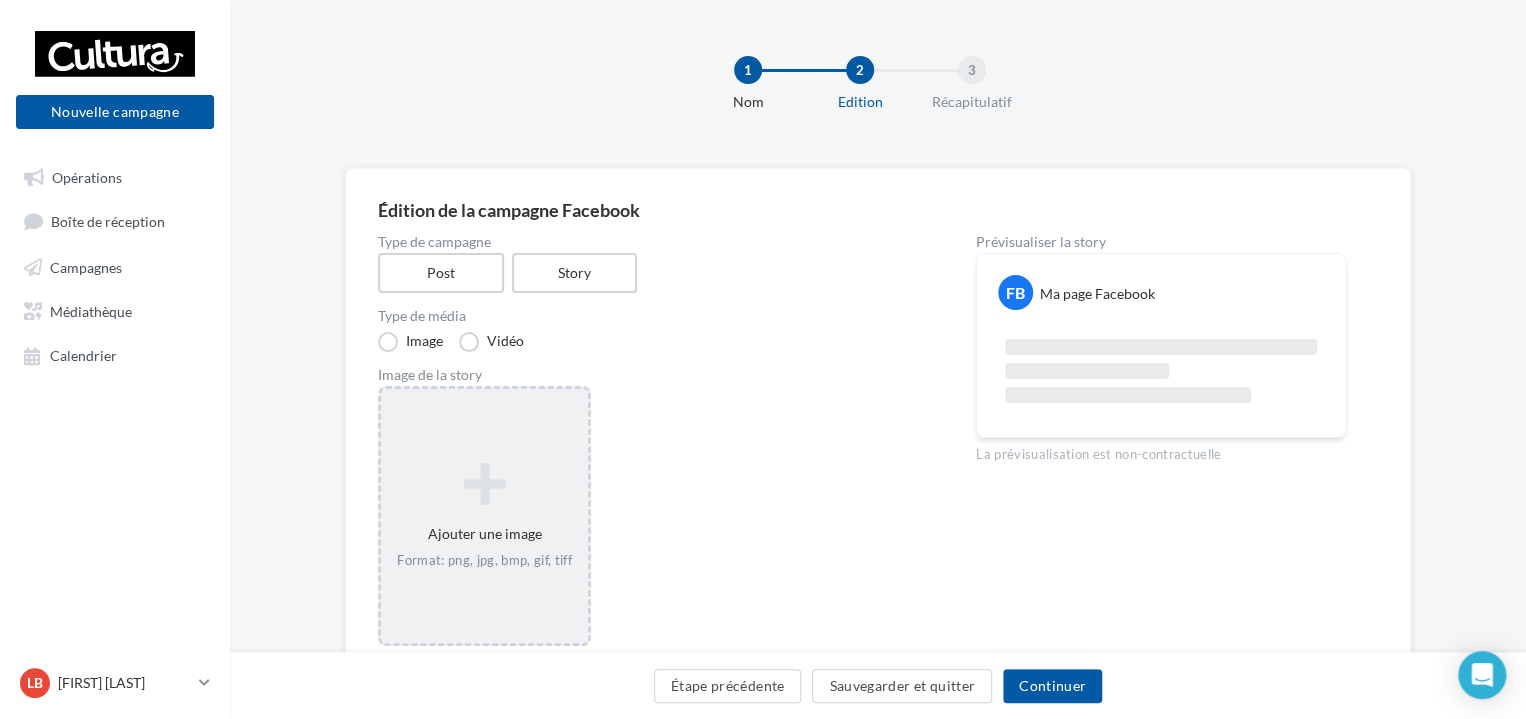 click at bounding box center (484, 484) 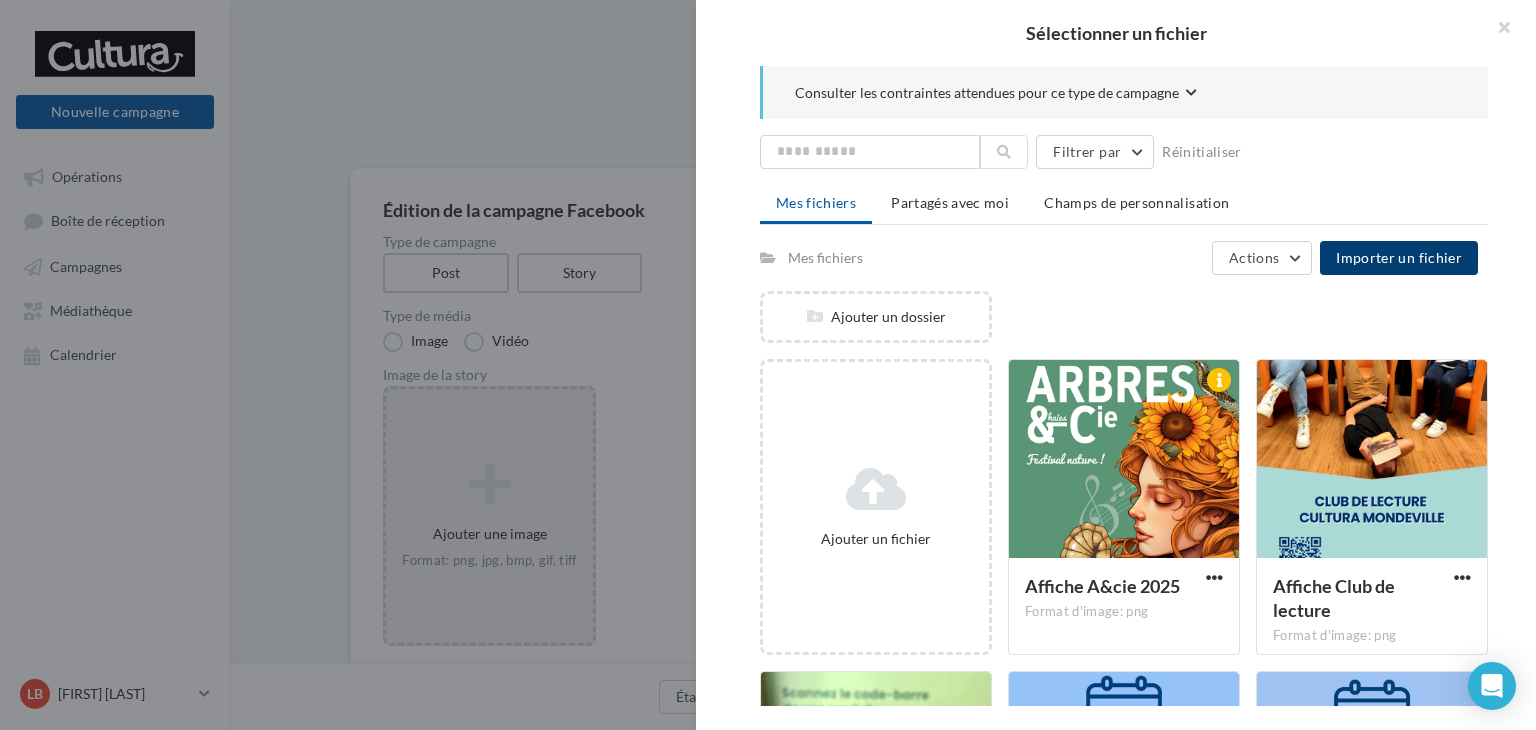 click on "Importer un fichier" at bounding box center [1399, 257] 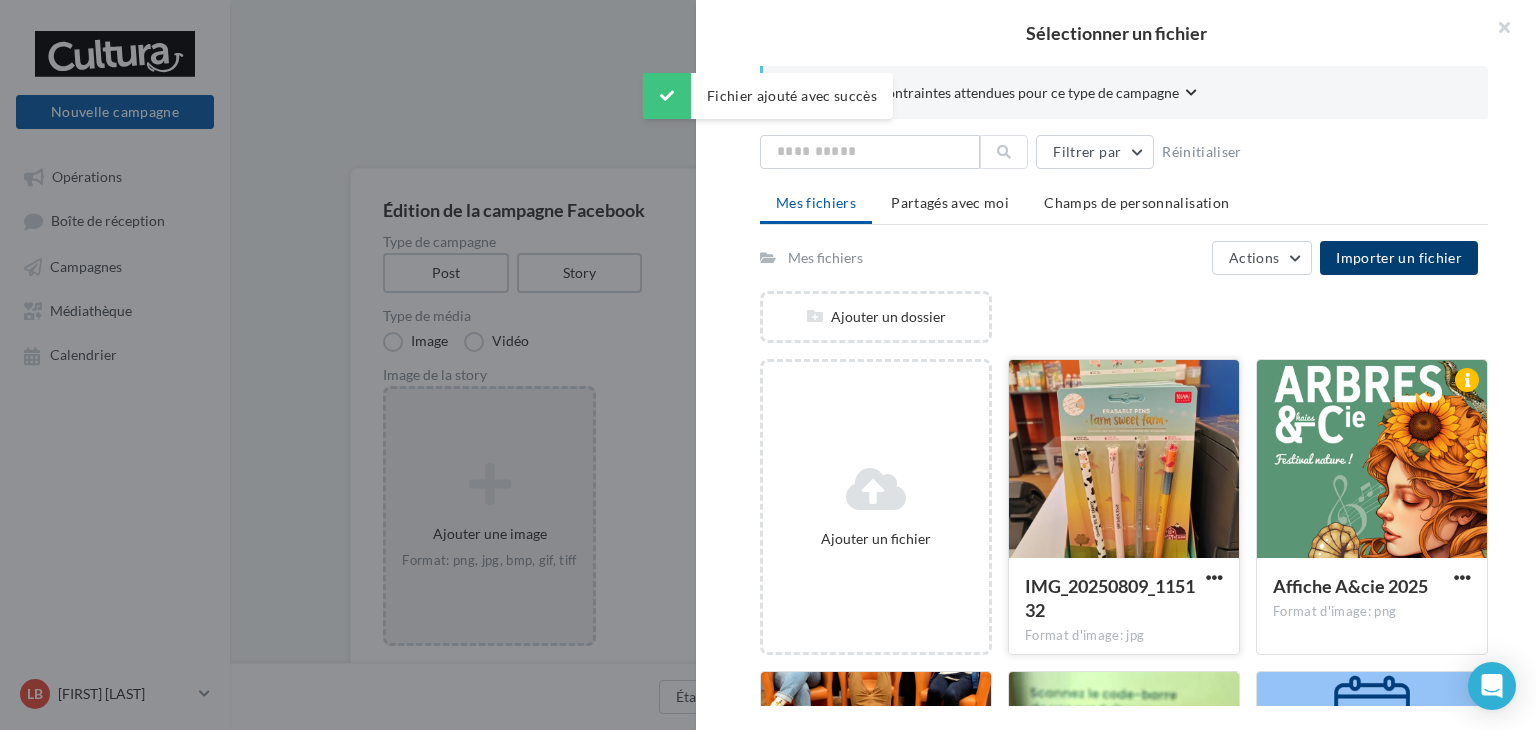 click at bounding box center (1124, 460) 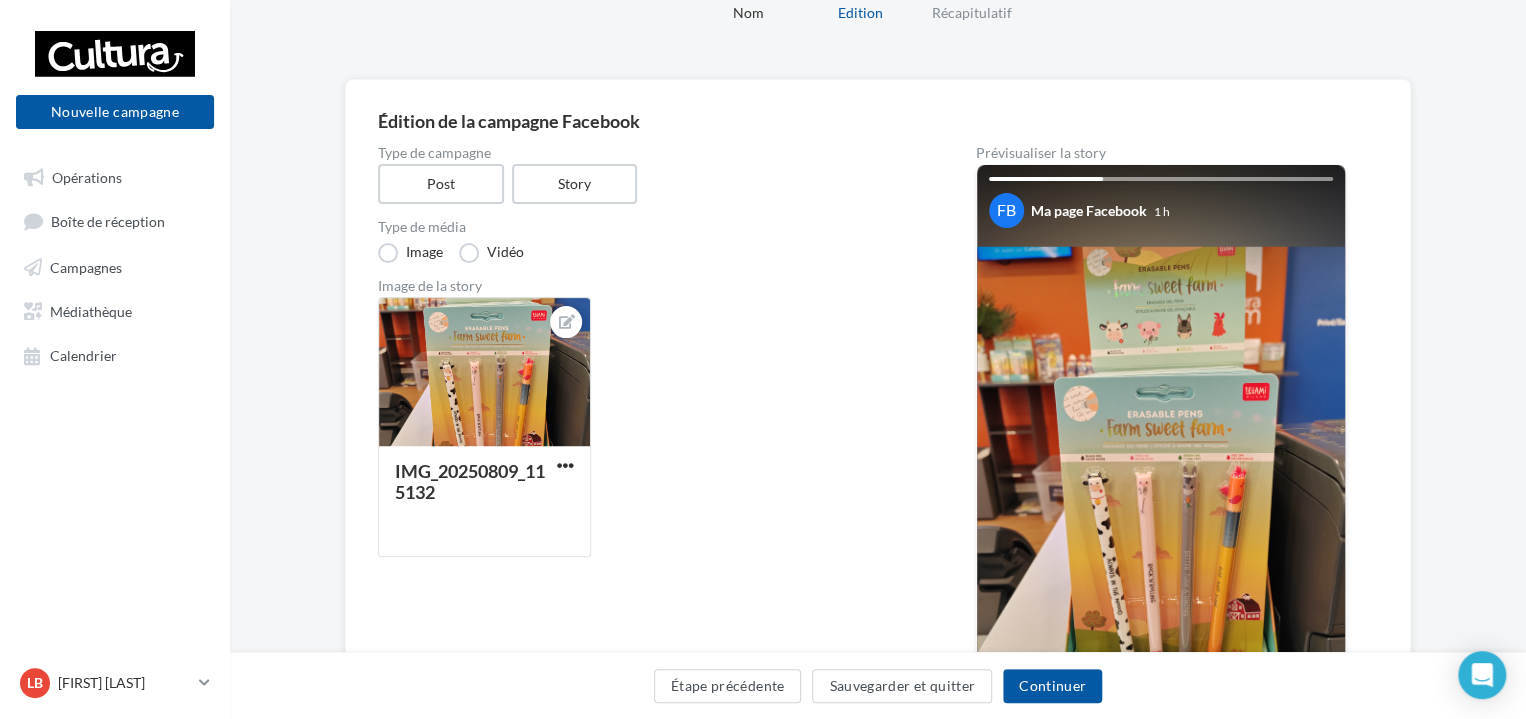 scroll, scrollTop: 87, scrollLeft: 0, axis: vertical 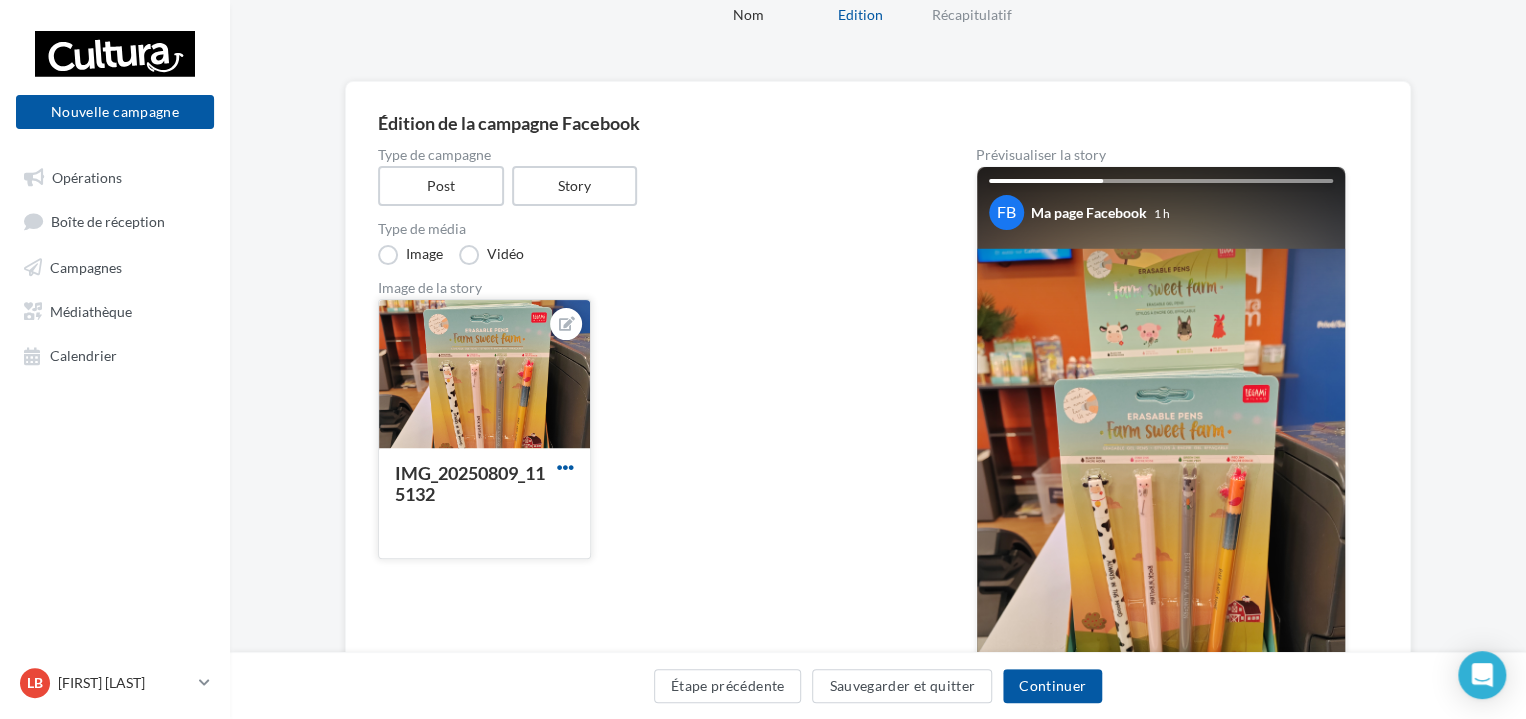 click at bounding box center [565, 467] 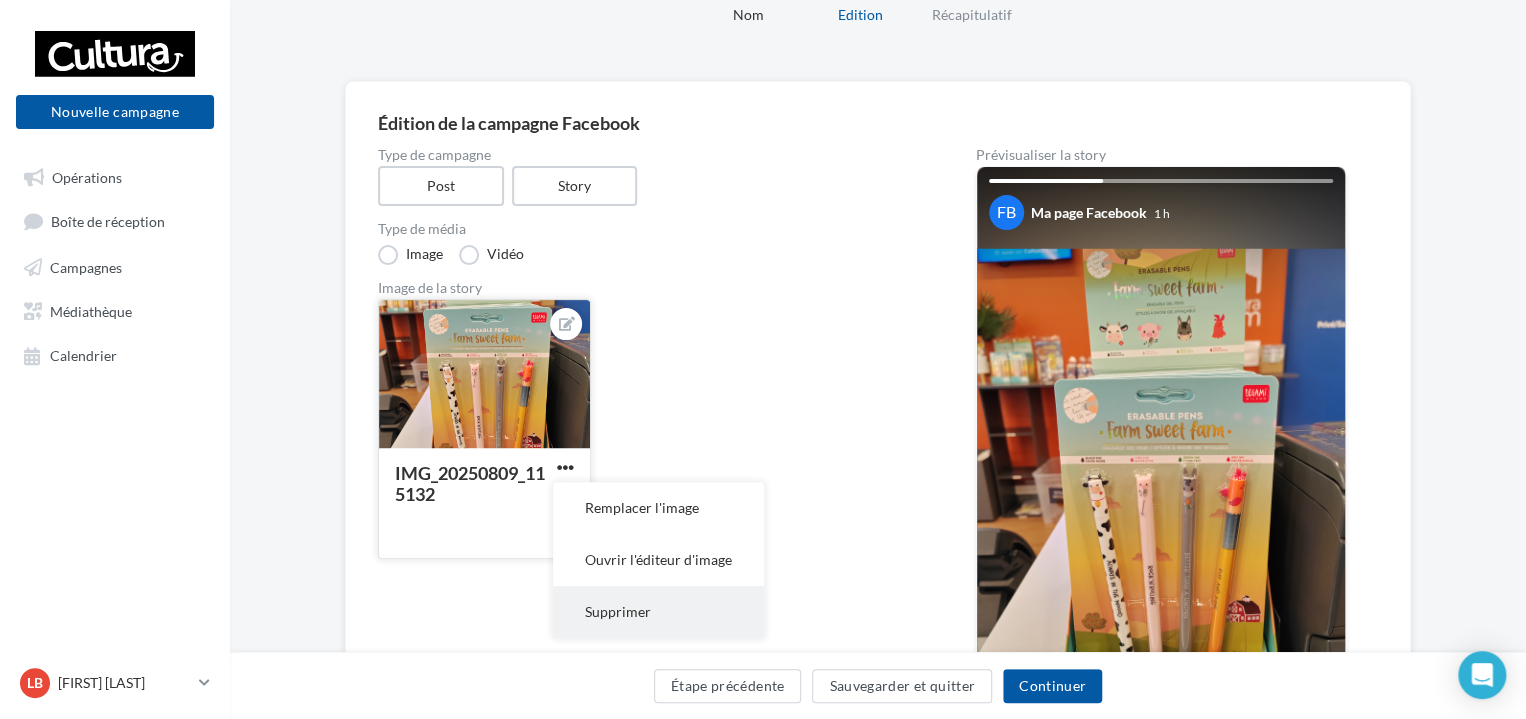 click on "Supprimer" at bounding box center (658, 612) 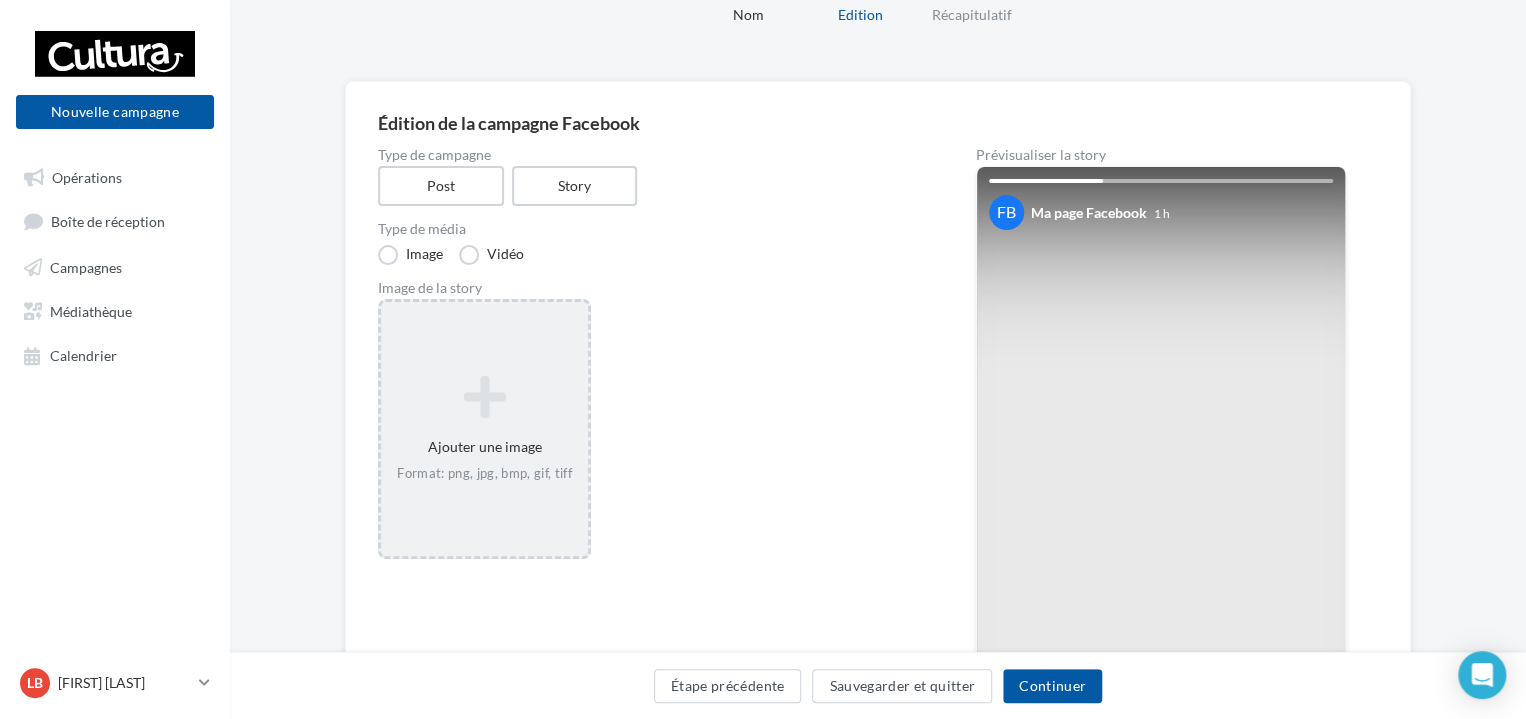 click on "Ajouter une image     Format: png, jpg, bmp, gif, tiff" at bounding box center (484, 429) 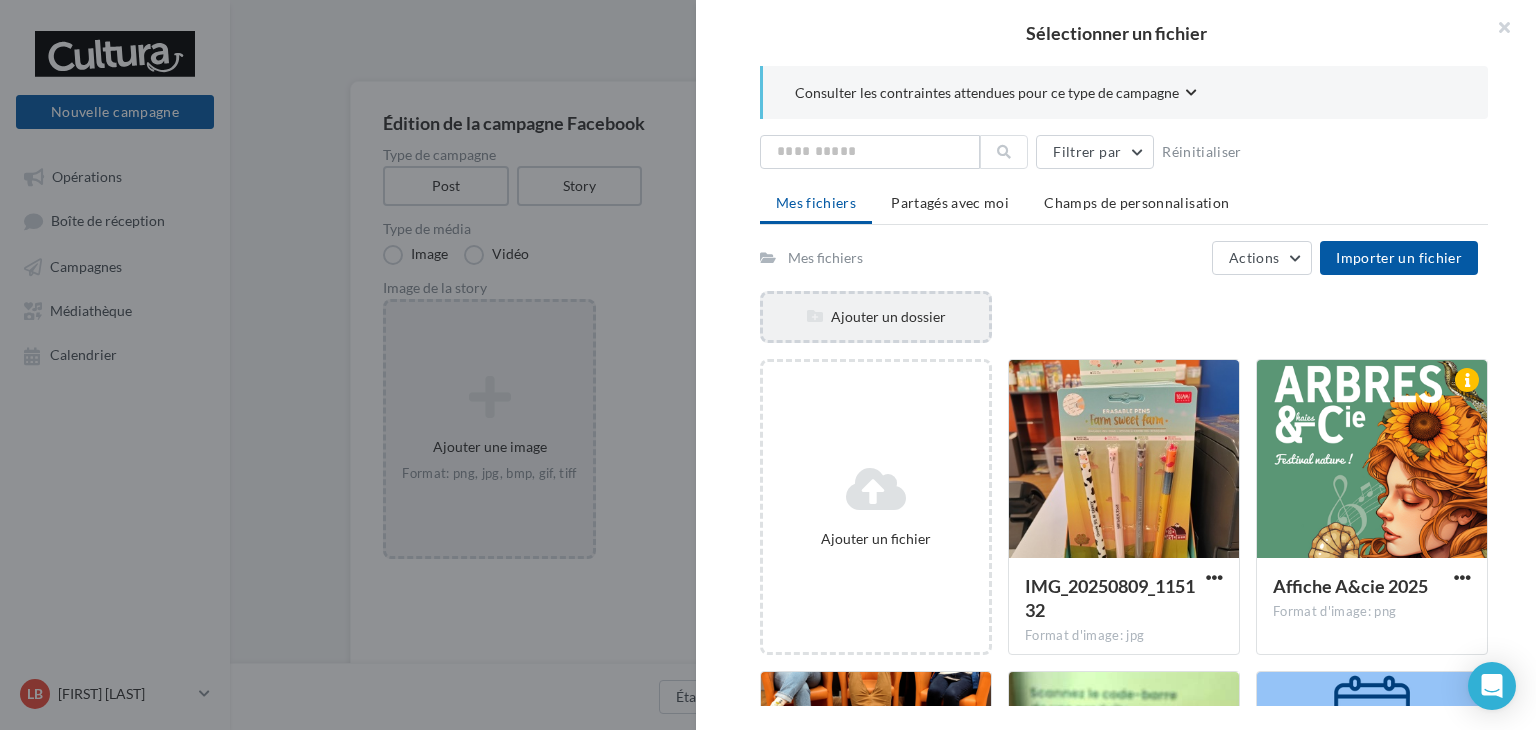 click on "Ajouter un dossier" at bounding box center [876, 317] 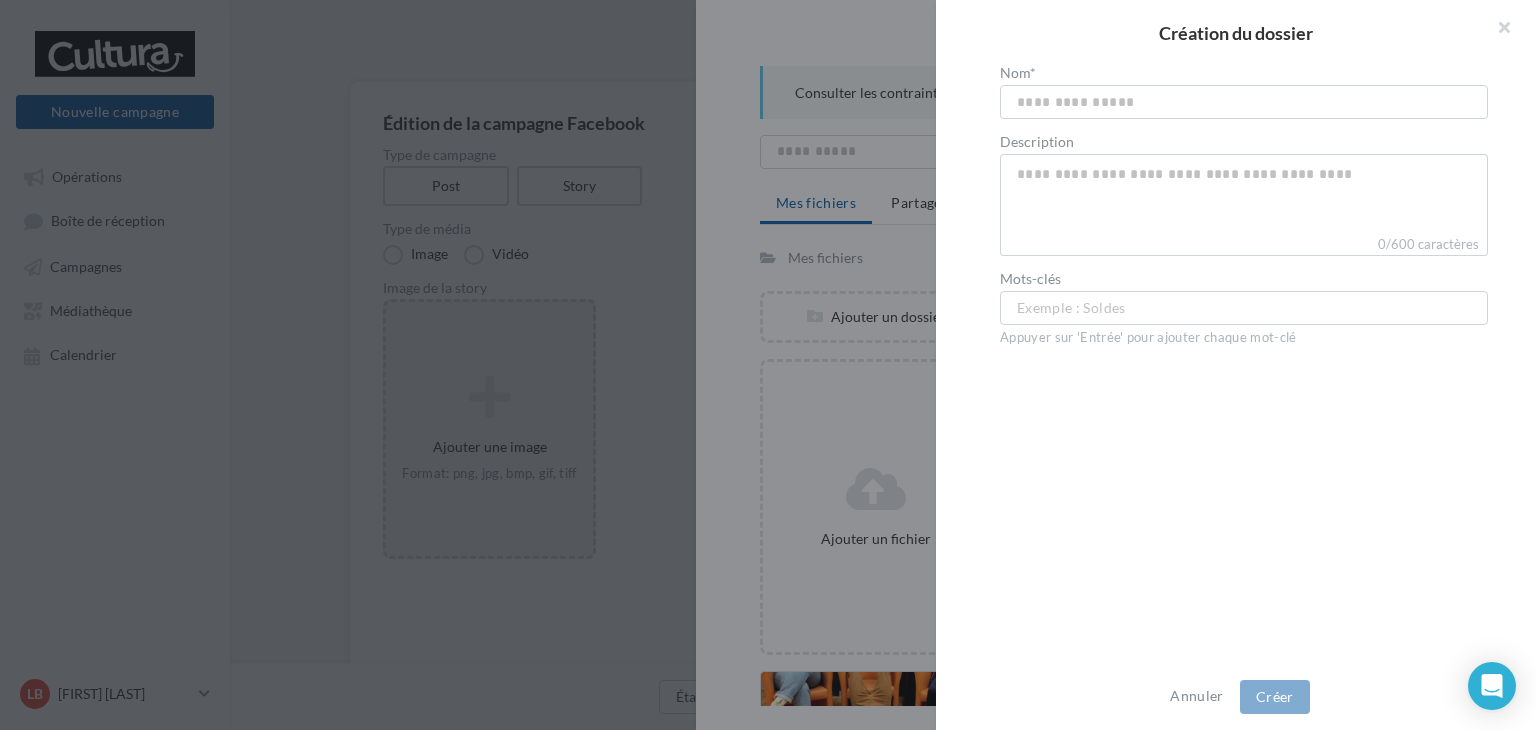 click at bounding box center [768, 365] 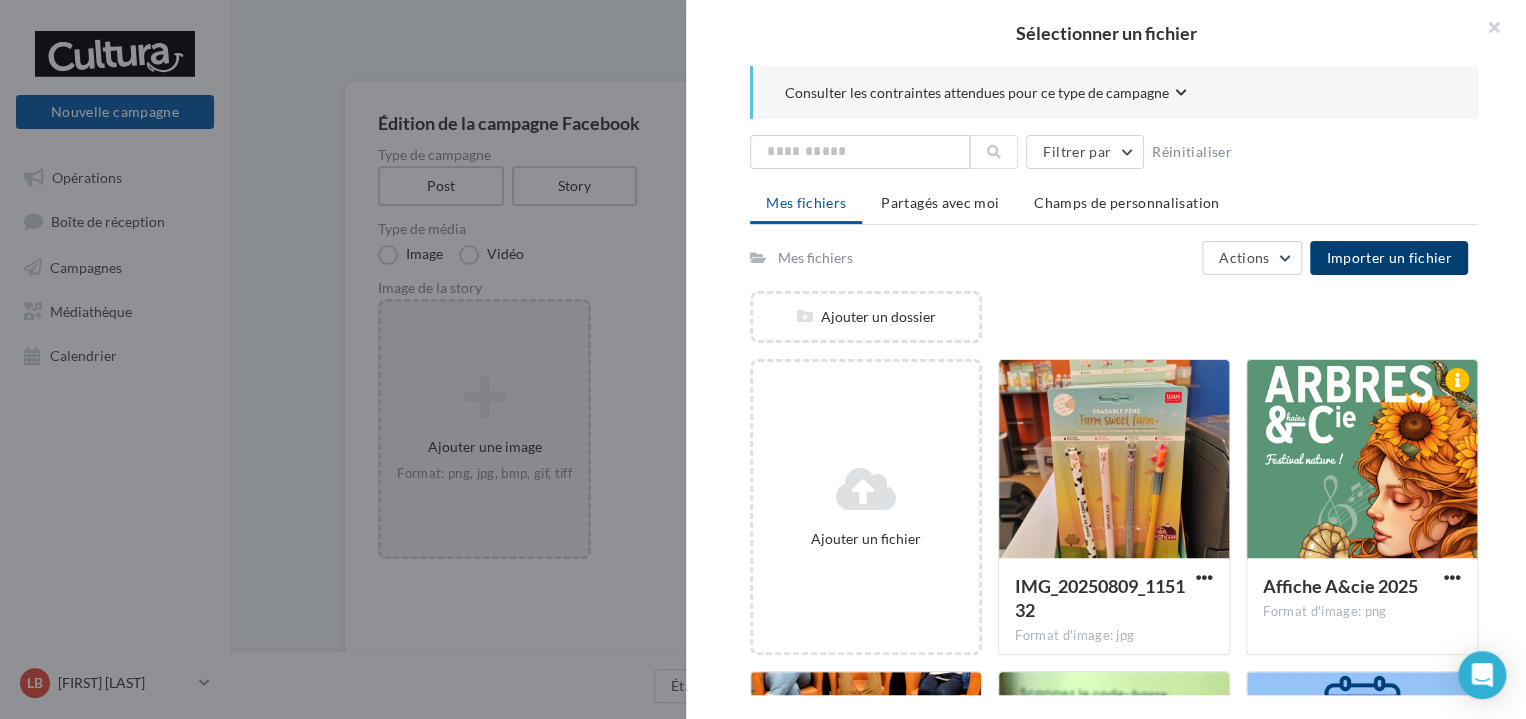 click on "Importer un fichier" at bounding box center (1389, 257) 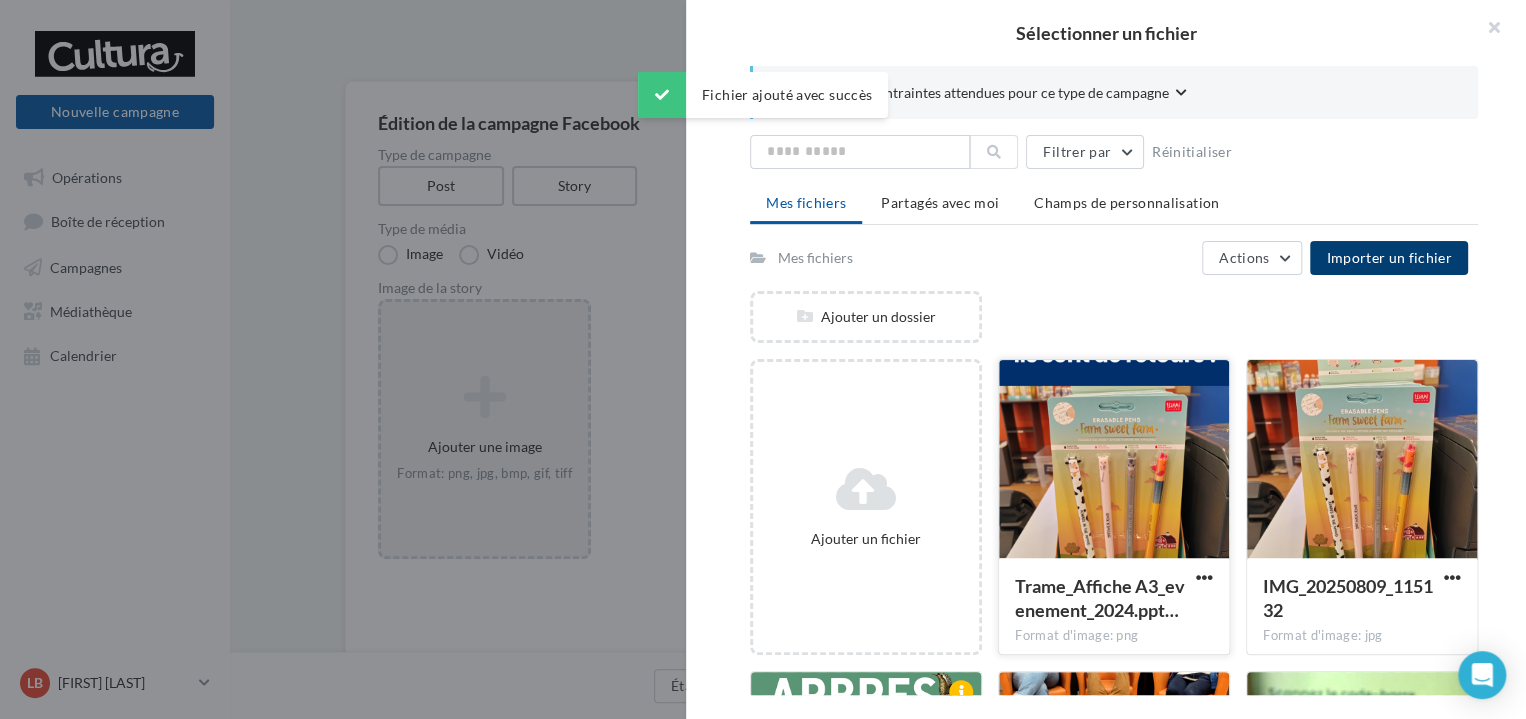 click at bounding box center (1114, 460) 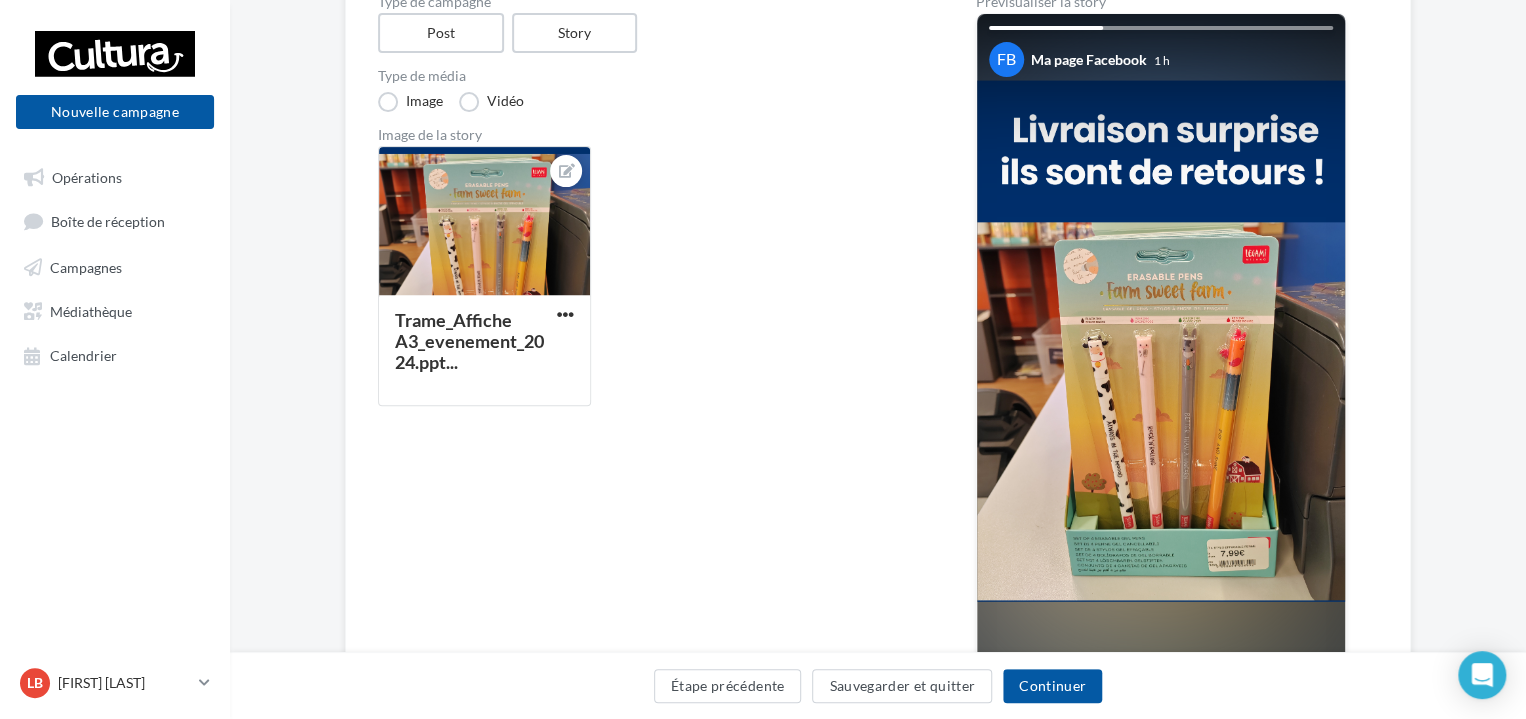 scroll, scrollTop: 241, scrollLeft: 0, axis: vertical 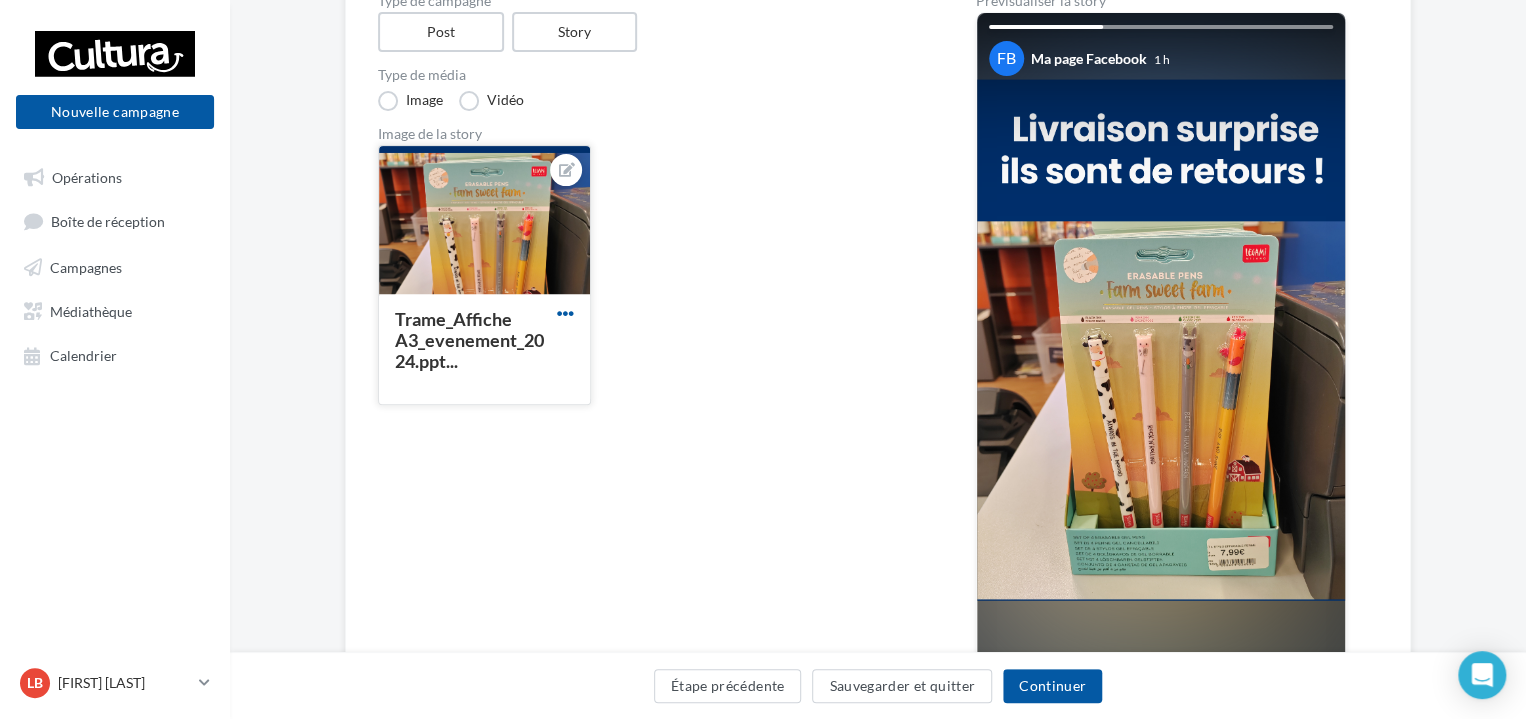 click at bounding box center (565, 313) 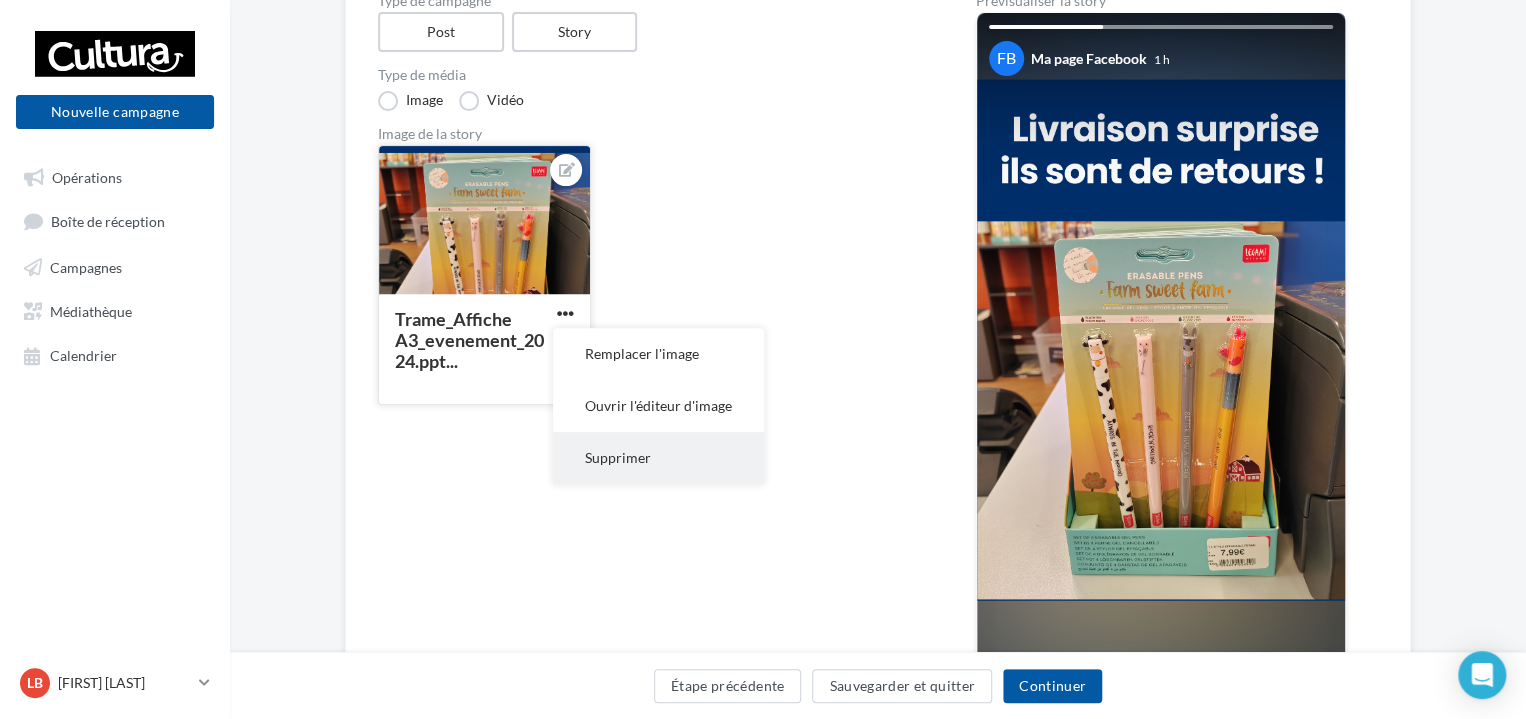 click on "Supprimer" at bounding box center (658, 458) 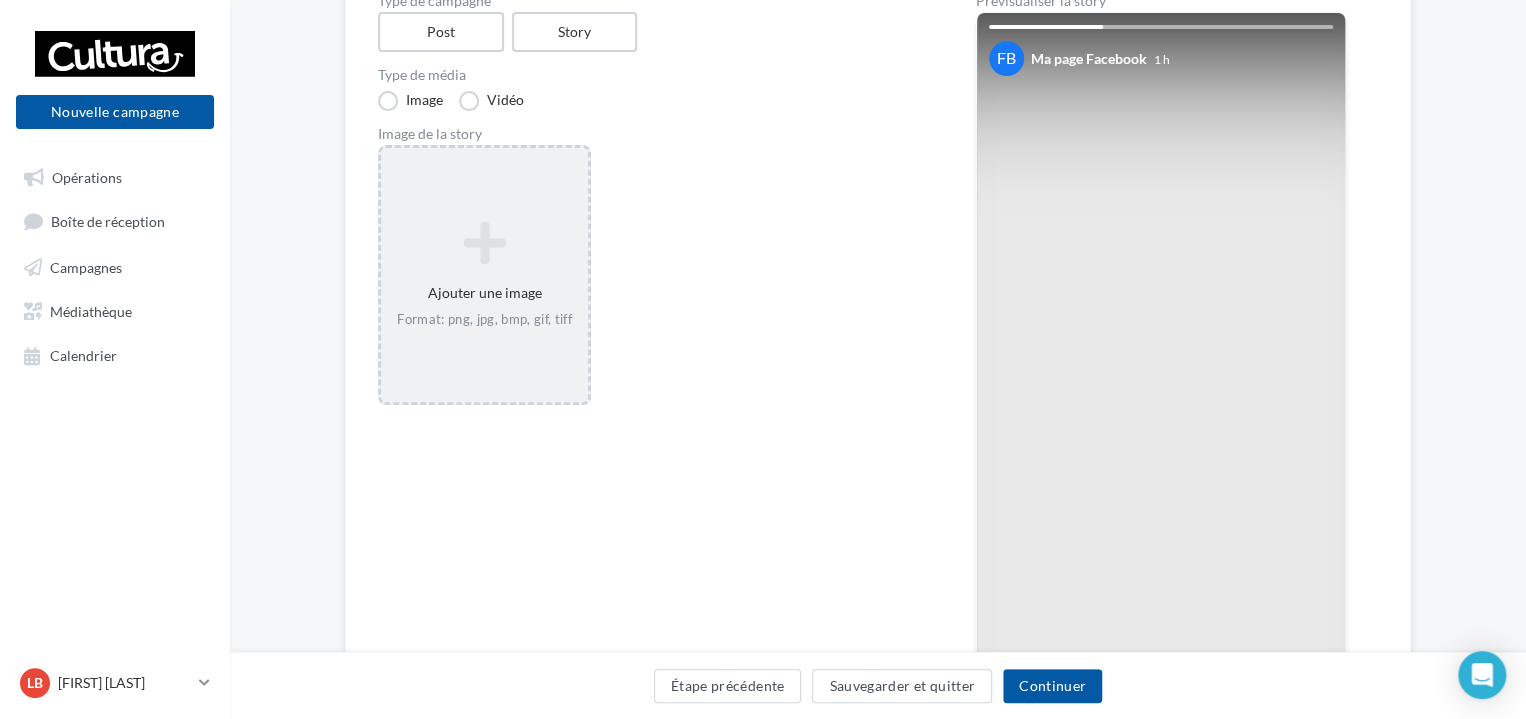 click on "Ajouter une image     Format: png, jpg, bmp, gif, tiff" at bounding box center (484, 275) 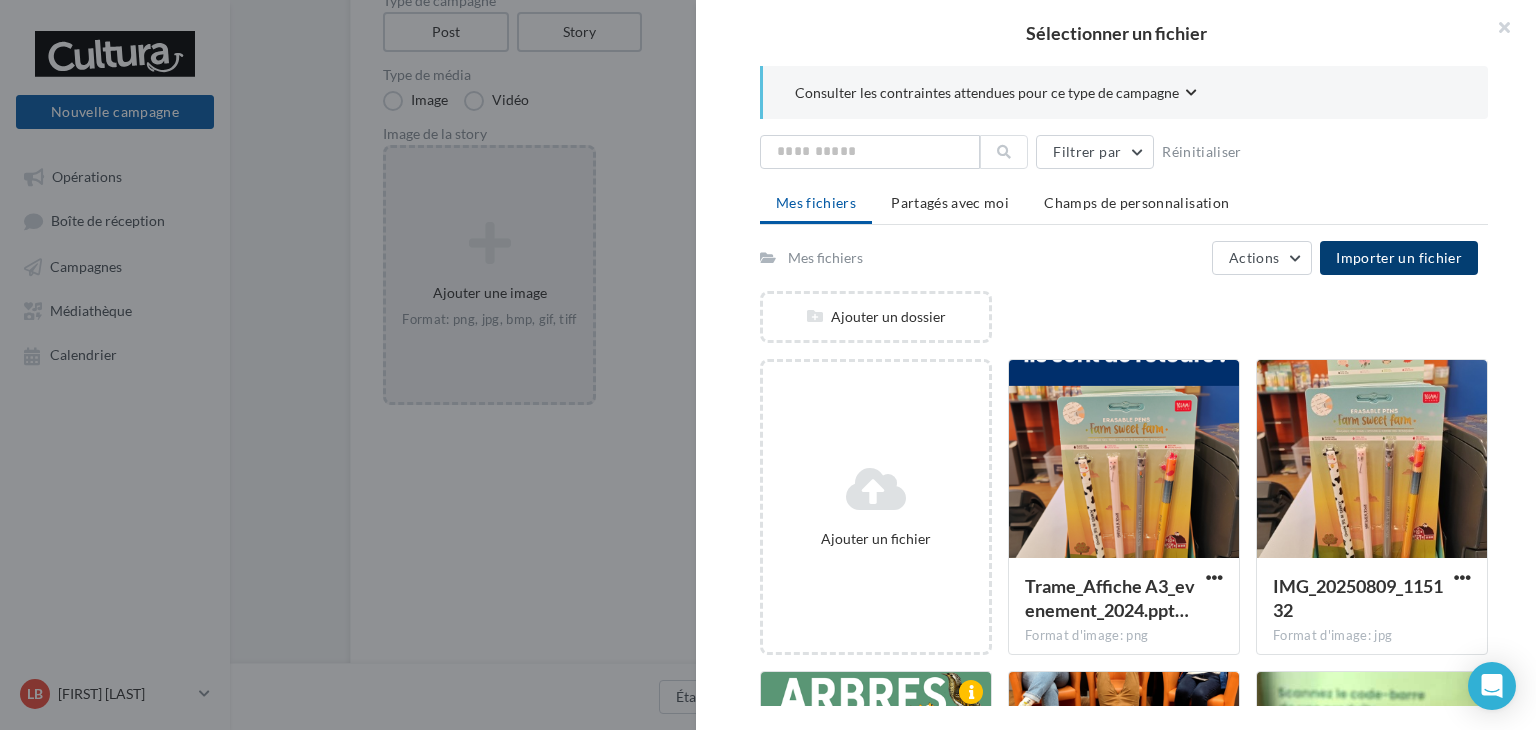 click on "Importer un fichier" at bounding box center (1399, 257) 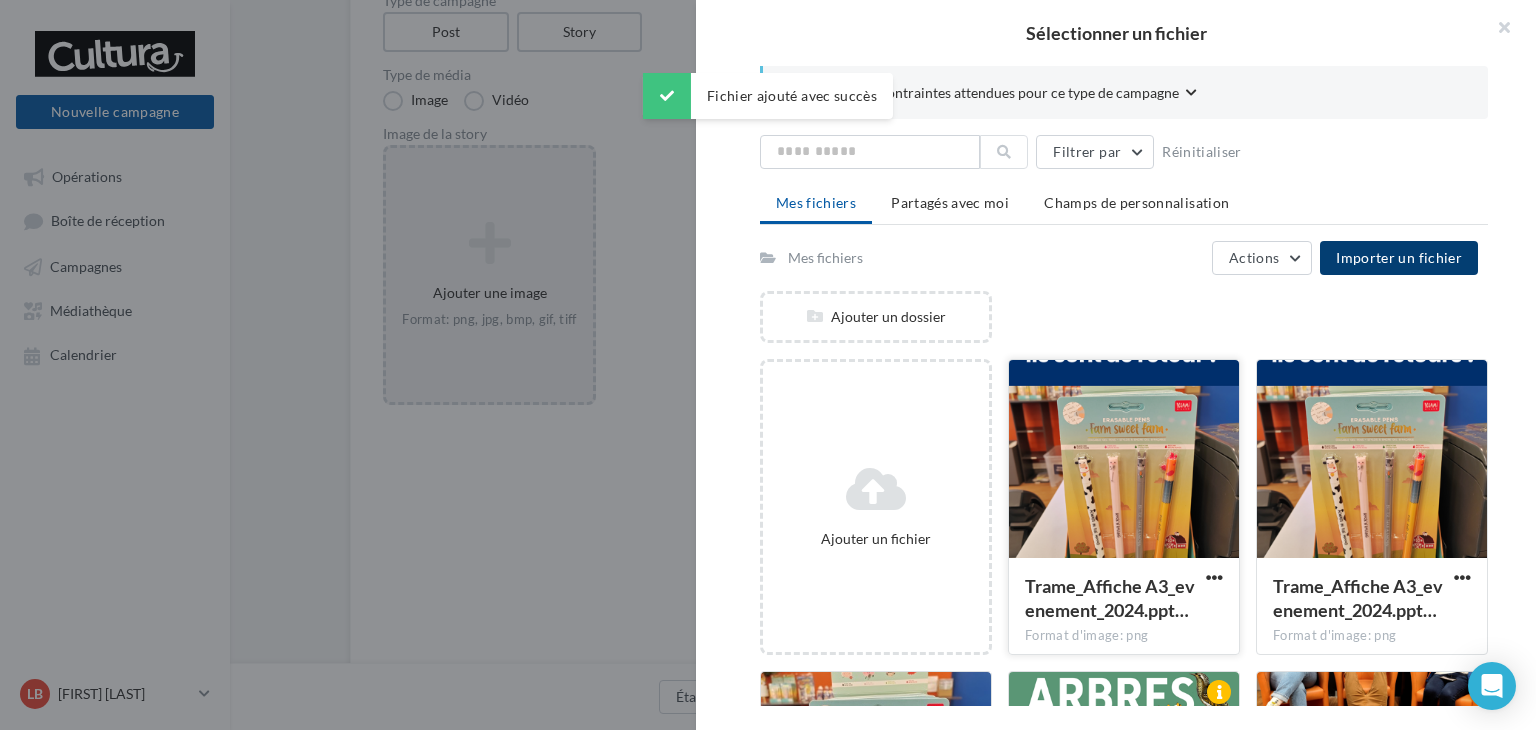 click at bounding box center [1124, 460] 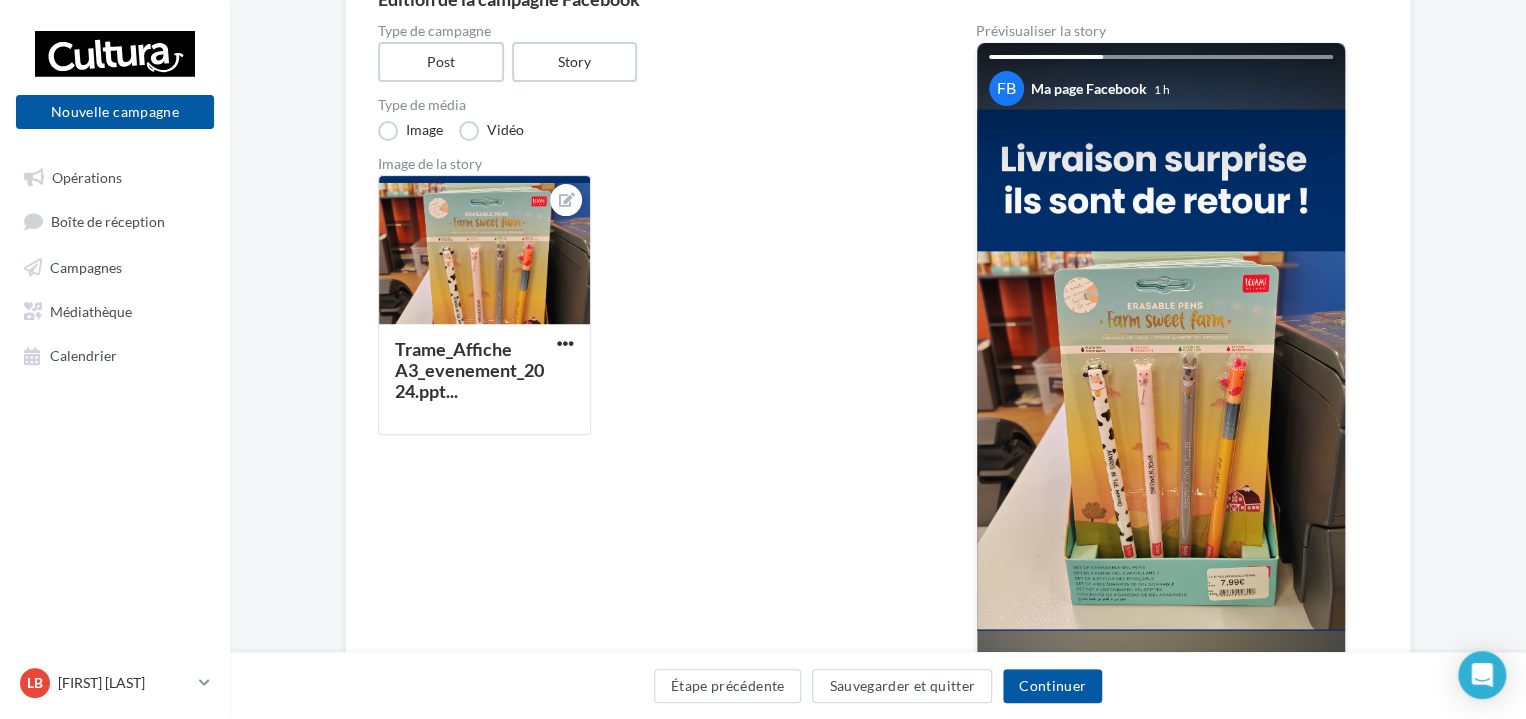 scroll, scrollTop: 233, scrollLeft: 0, axis: vertical 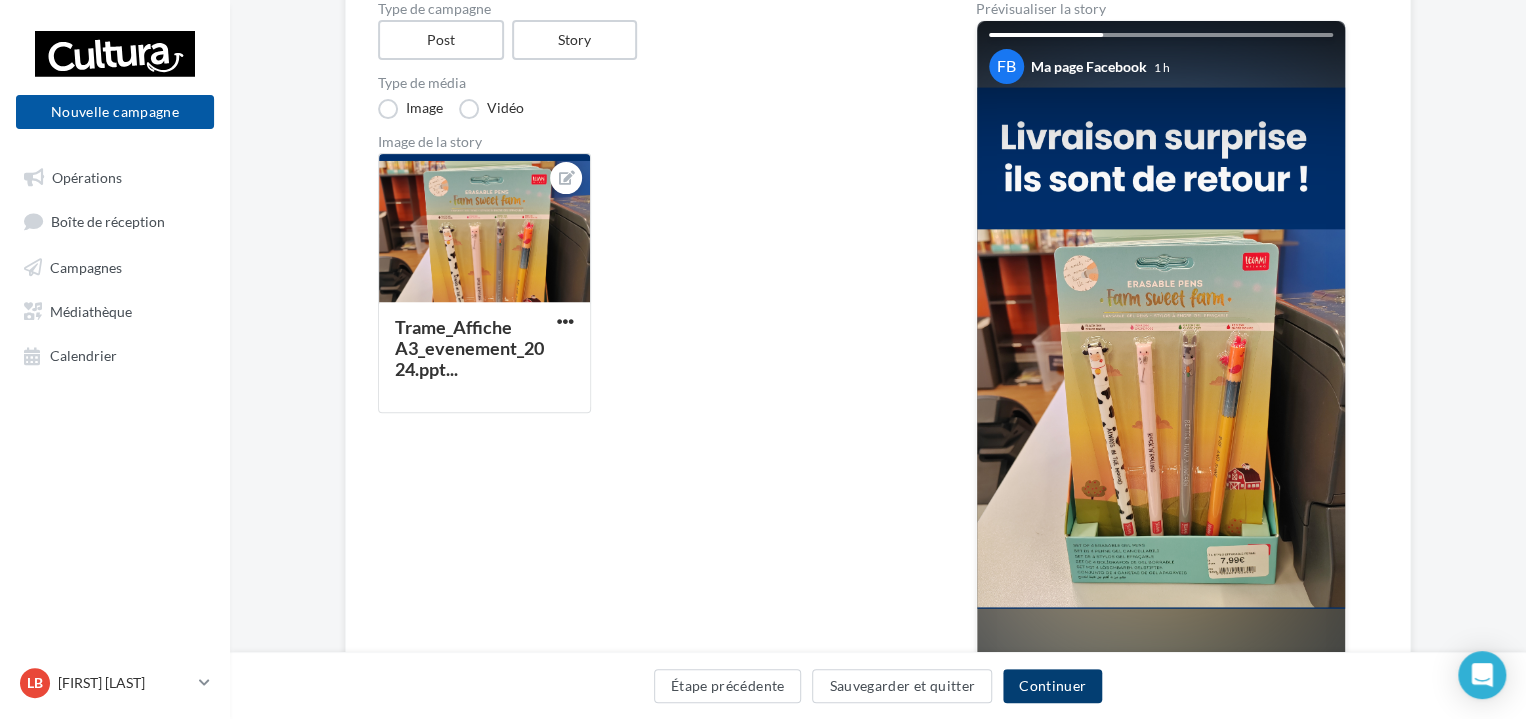 click on "Continuer" at bounding box center [1052, 686] 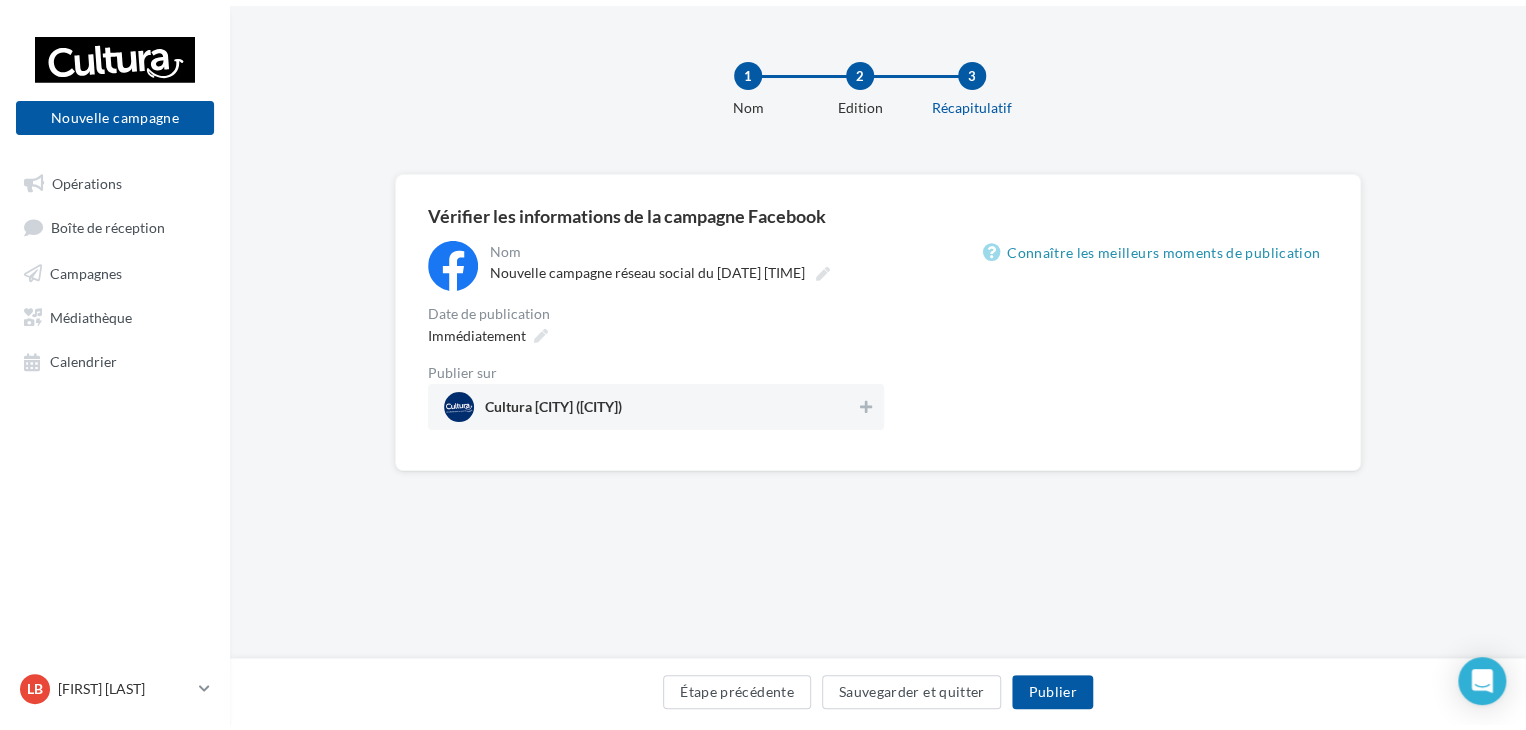 scroll, scrollTop: 0, scrollLeft: 0, axis: both 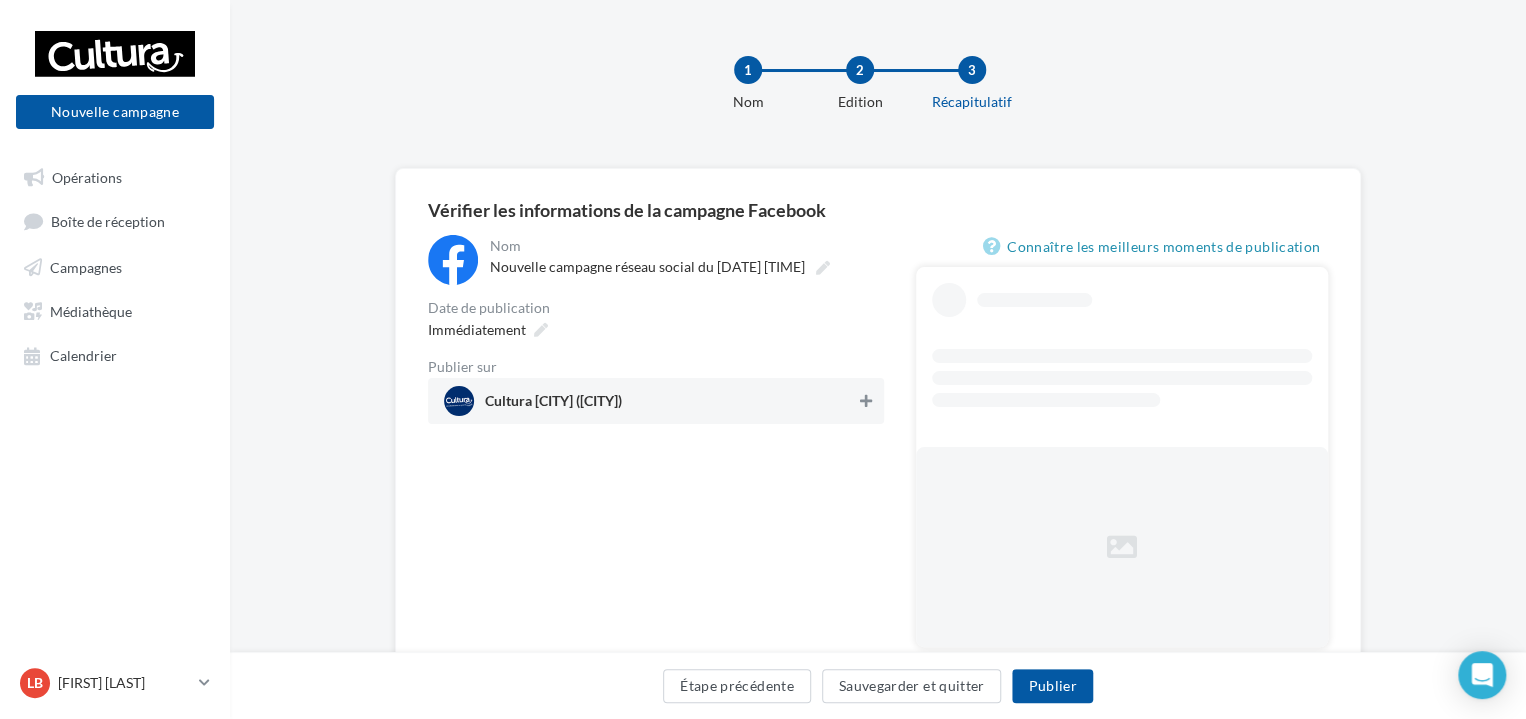 click at bounding box center (866, 401) 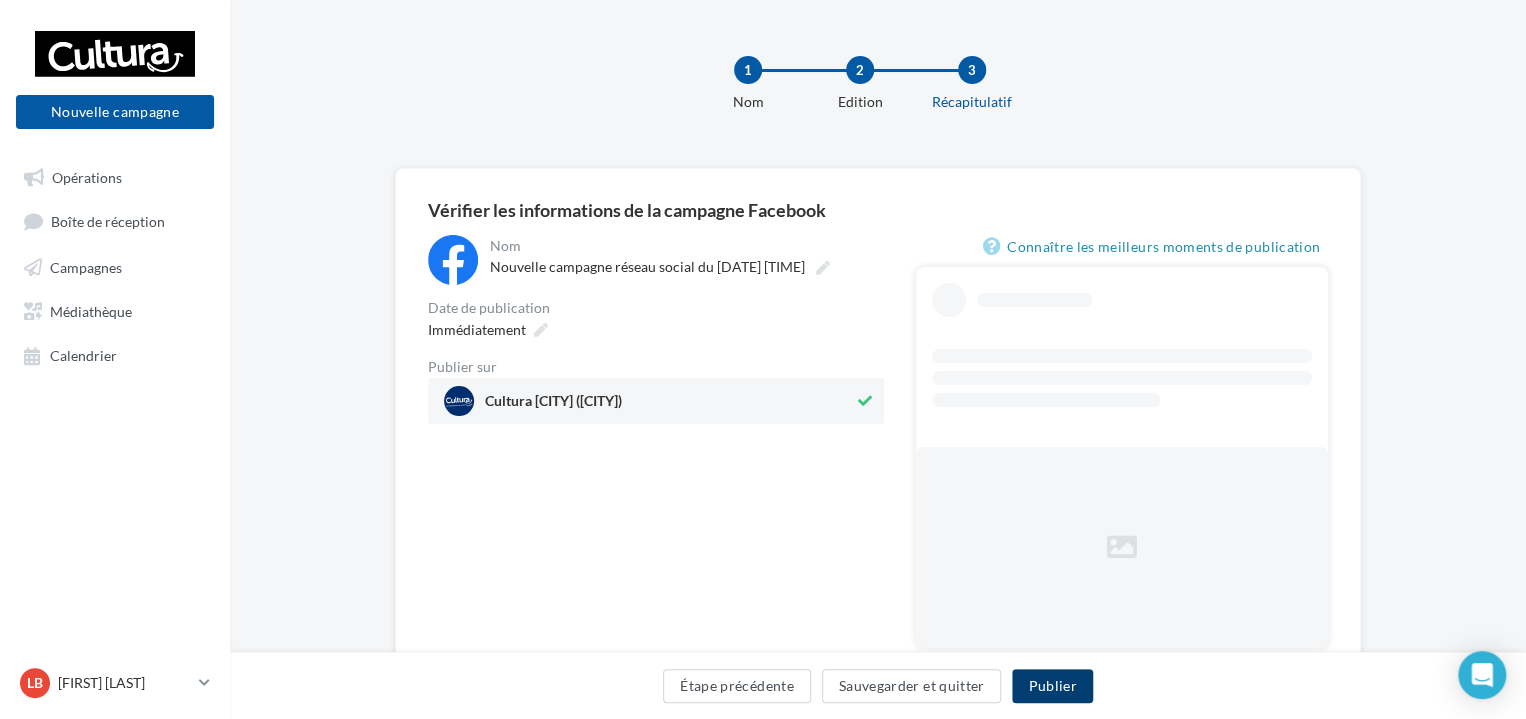 click on "Publier" at bounding box center (1052, 686) 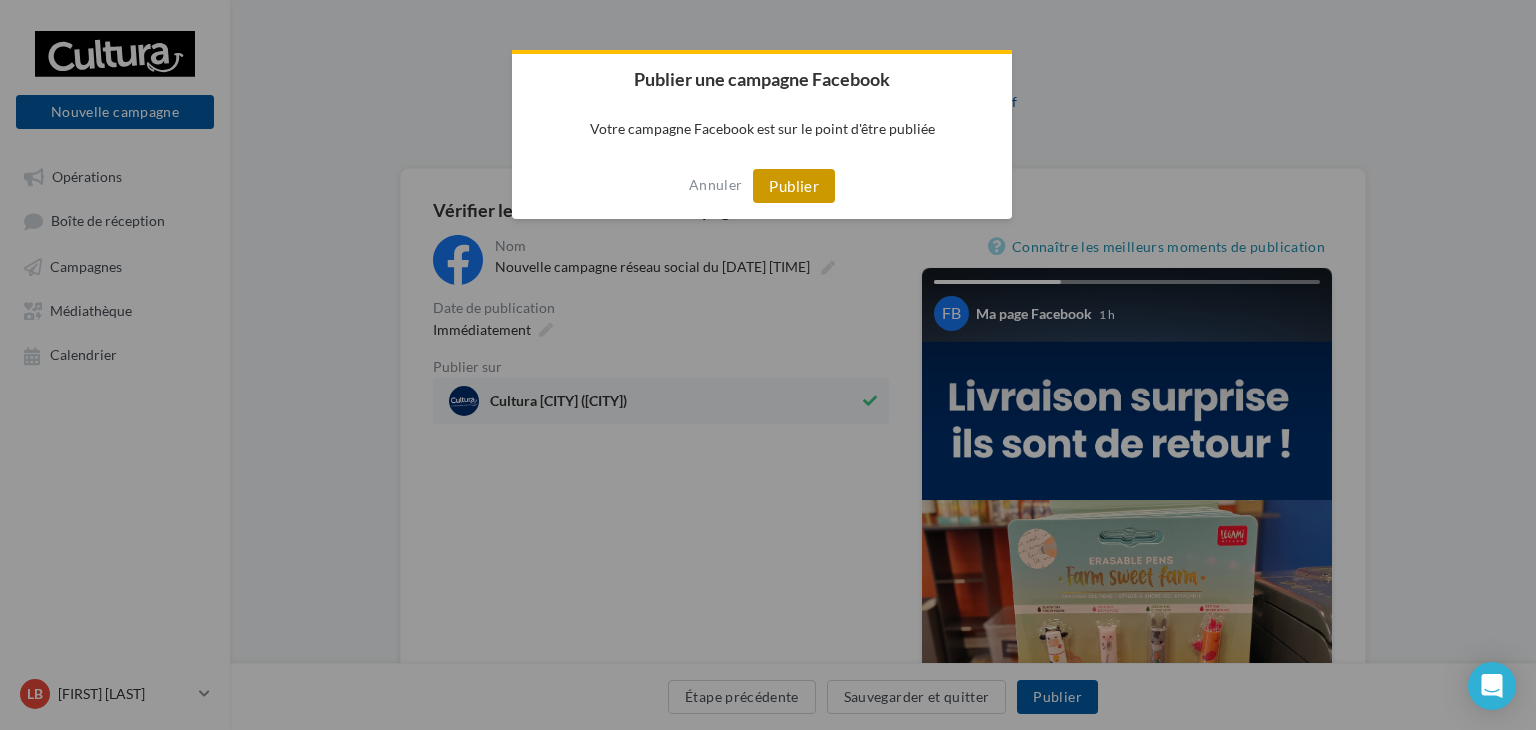 click on "Publier" at bounding box center (794, 186) 